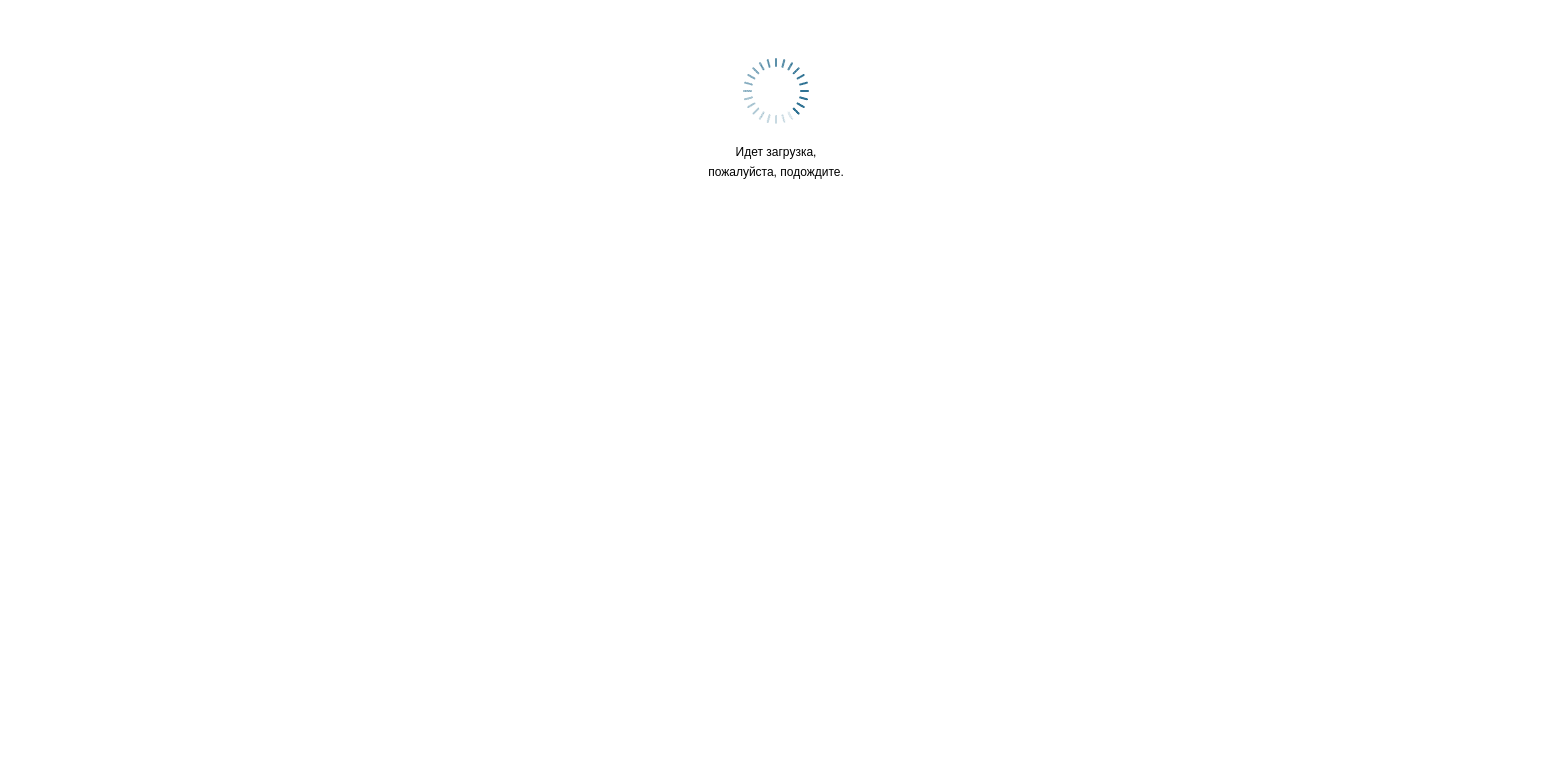 scroll, scrollTop: 0, scrollLeft: 0, axis: both 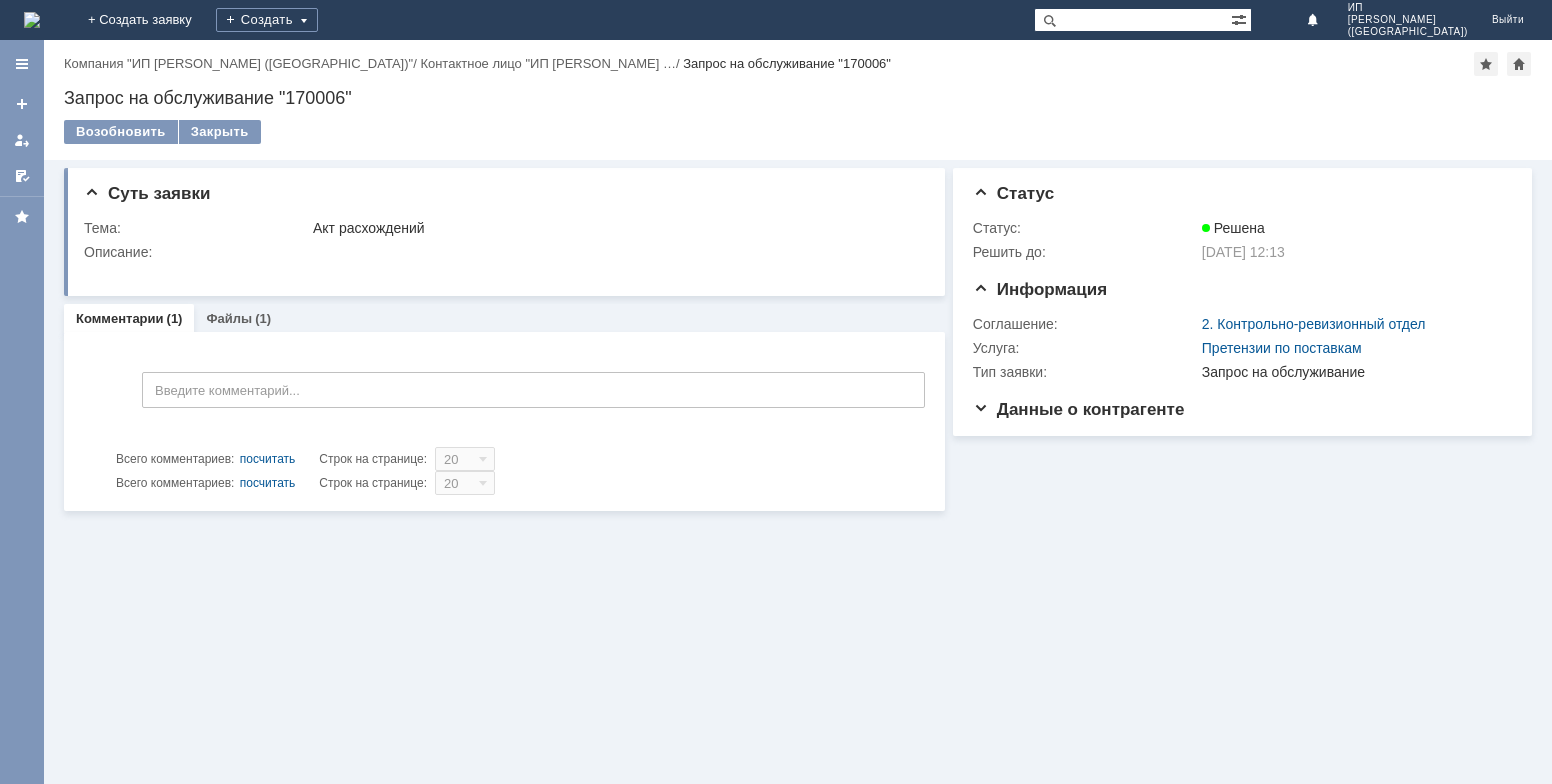 click at bounding box center (32, 20) 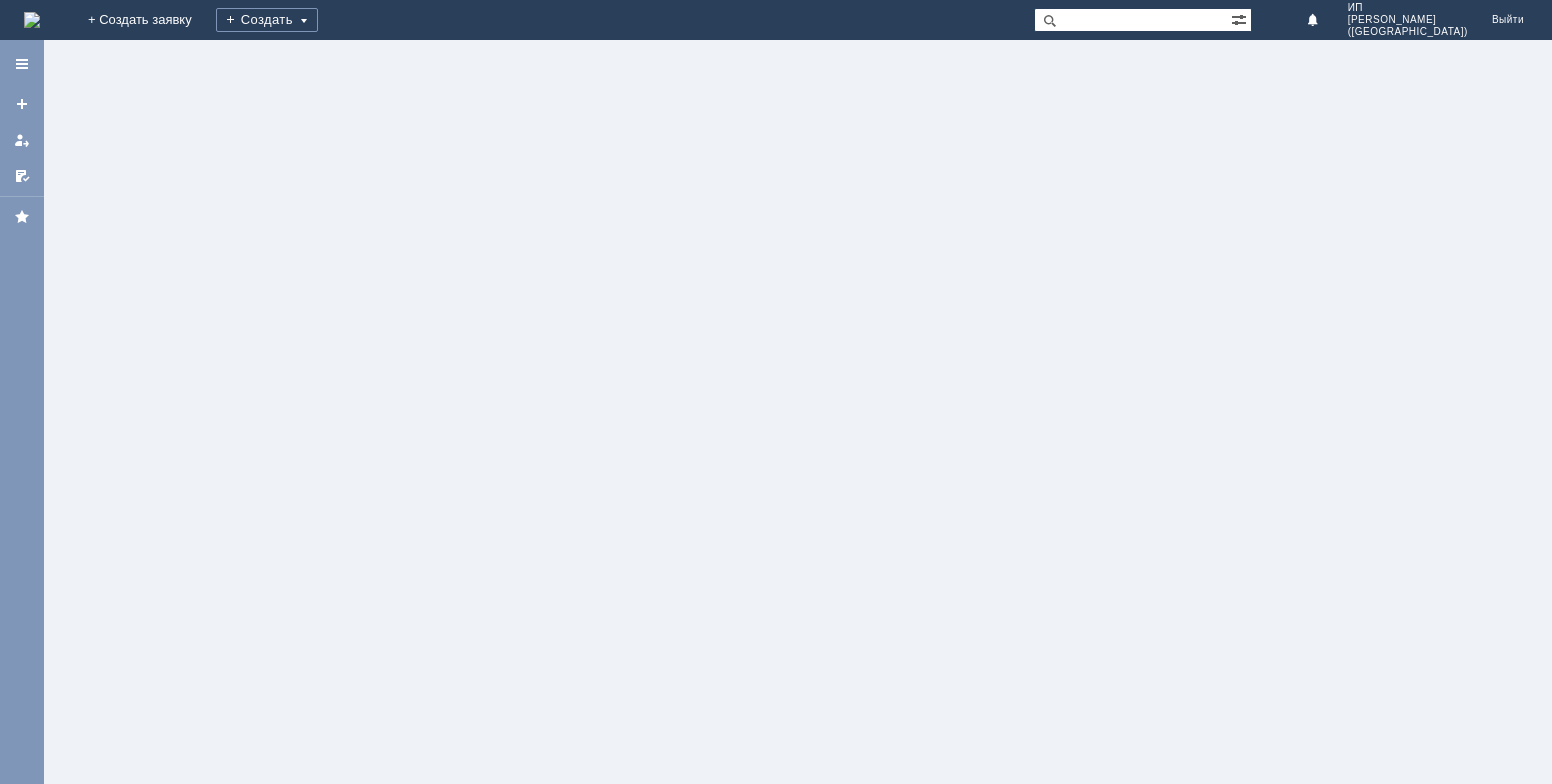 click at bounding box center (32, 20) 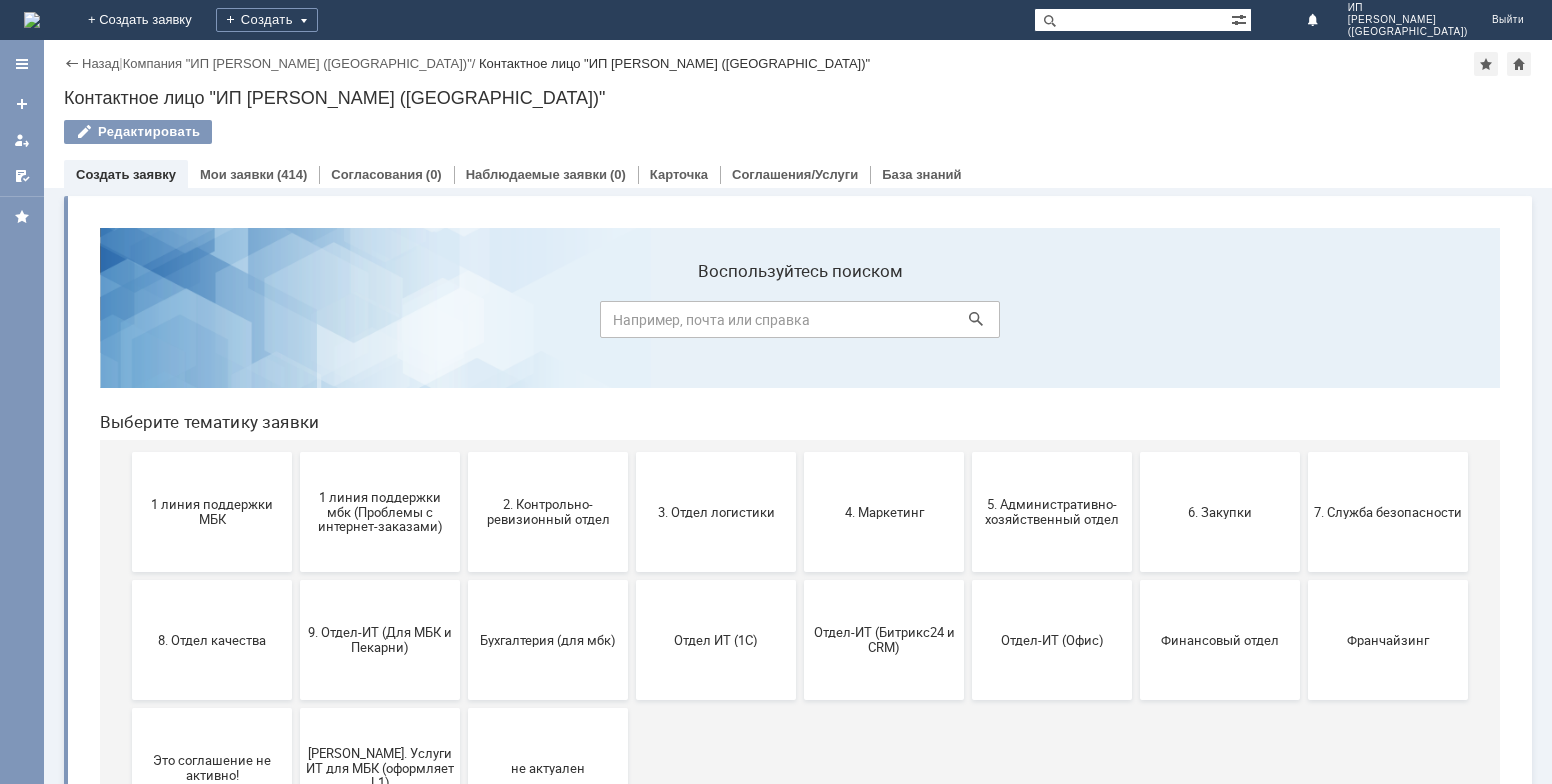scroll, scrollTop: 0, scrollLeft: 0, axis: both 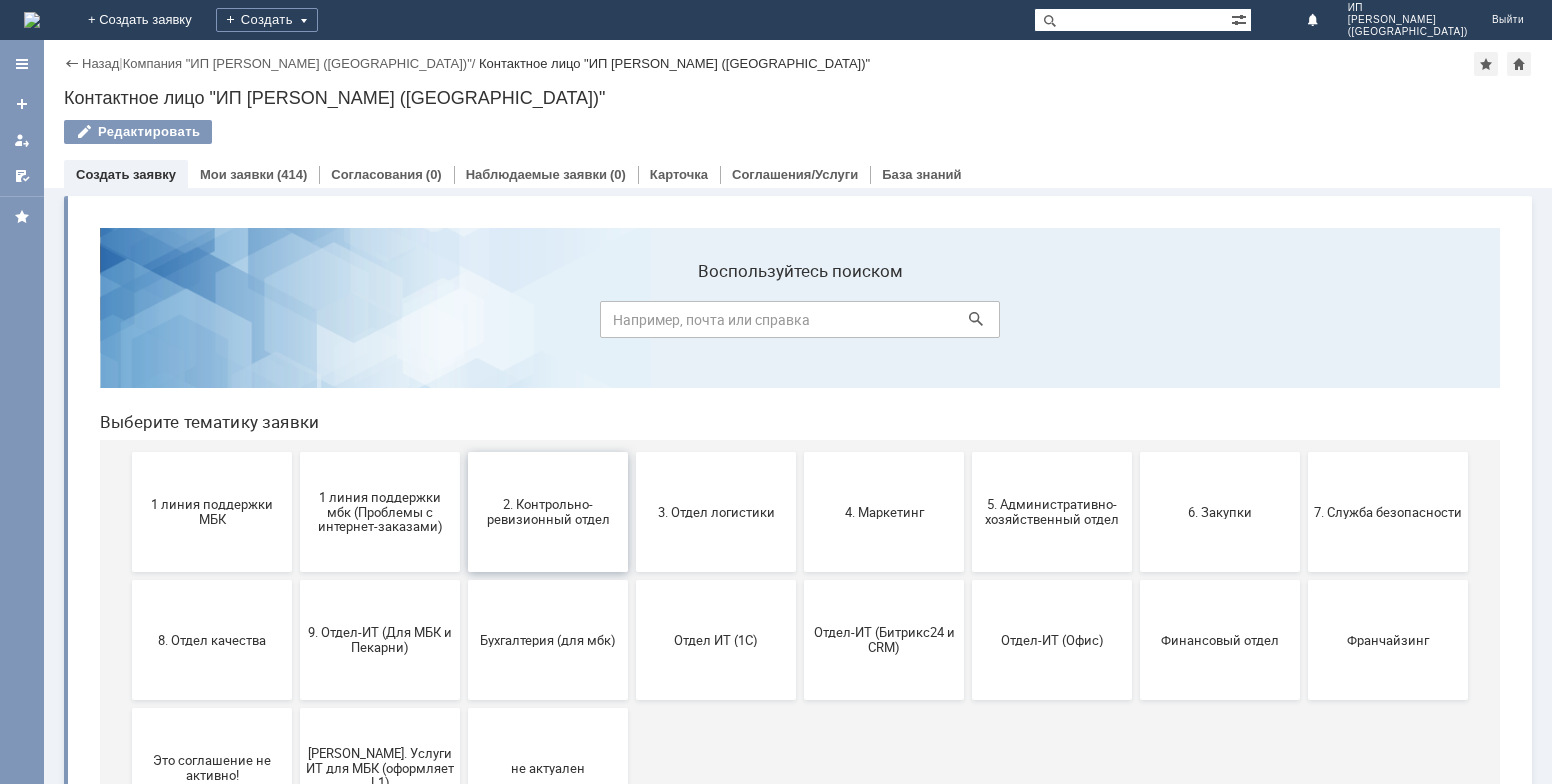 click on "2. Контрольно-ревизионный отдел" at bounding box center [548, 512] 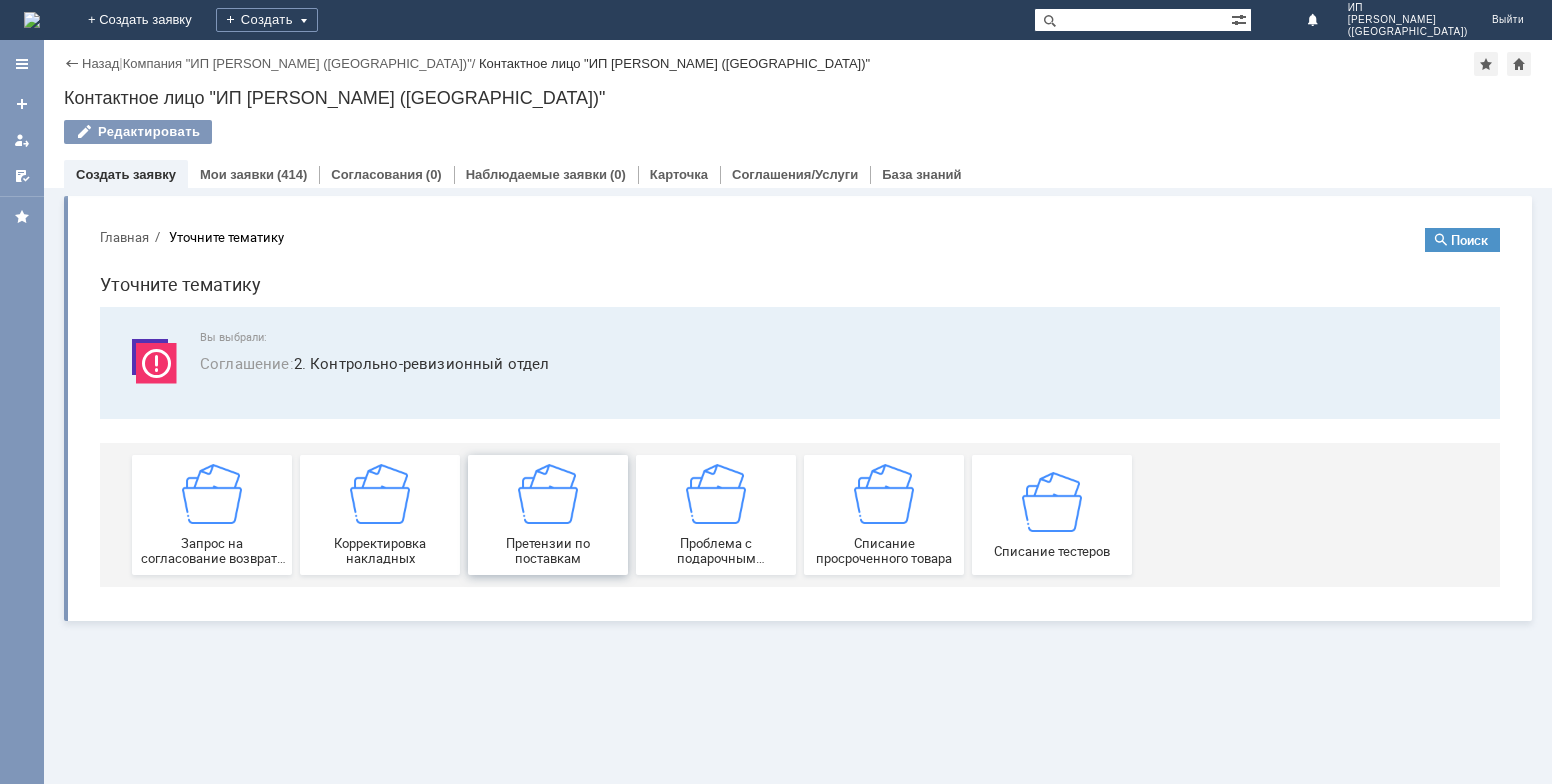 click on "Претензии по поставкам" at bounding box center [548, 551] 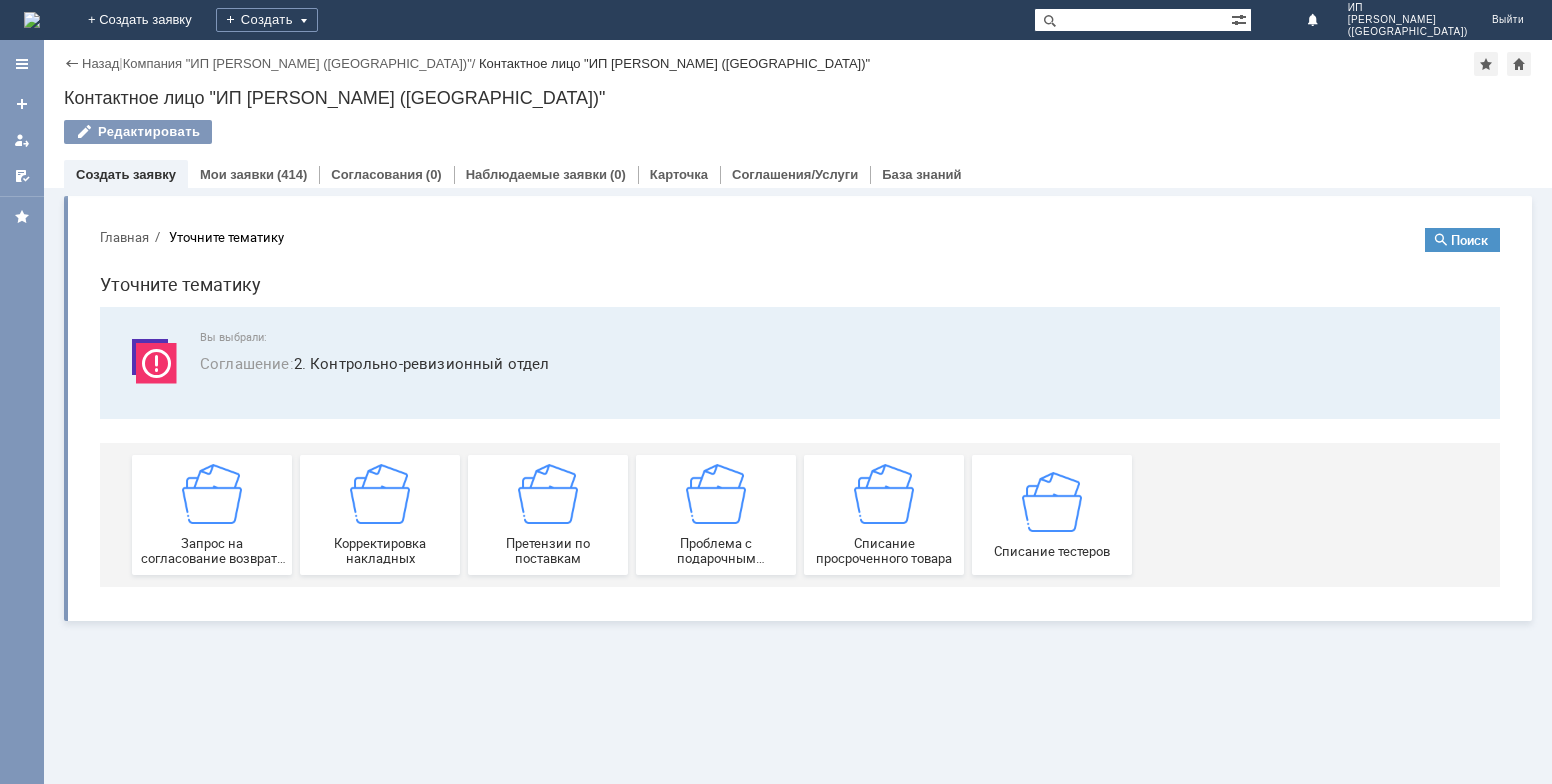 click at bounding box center [32, 20] 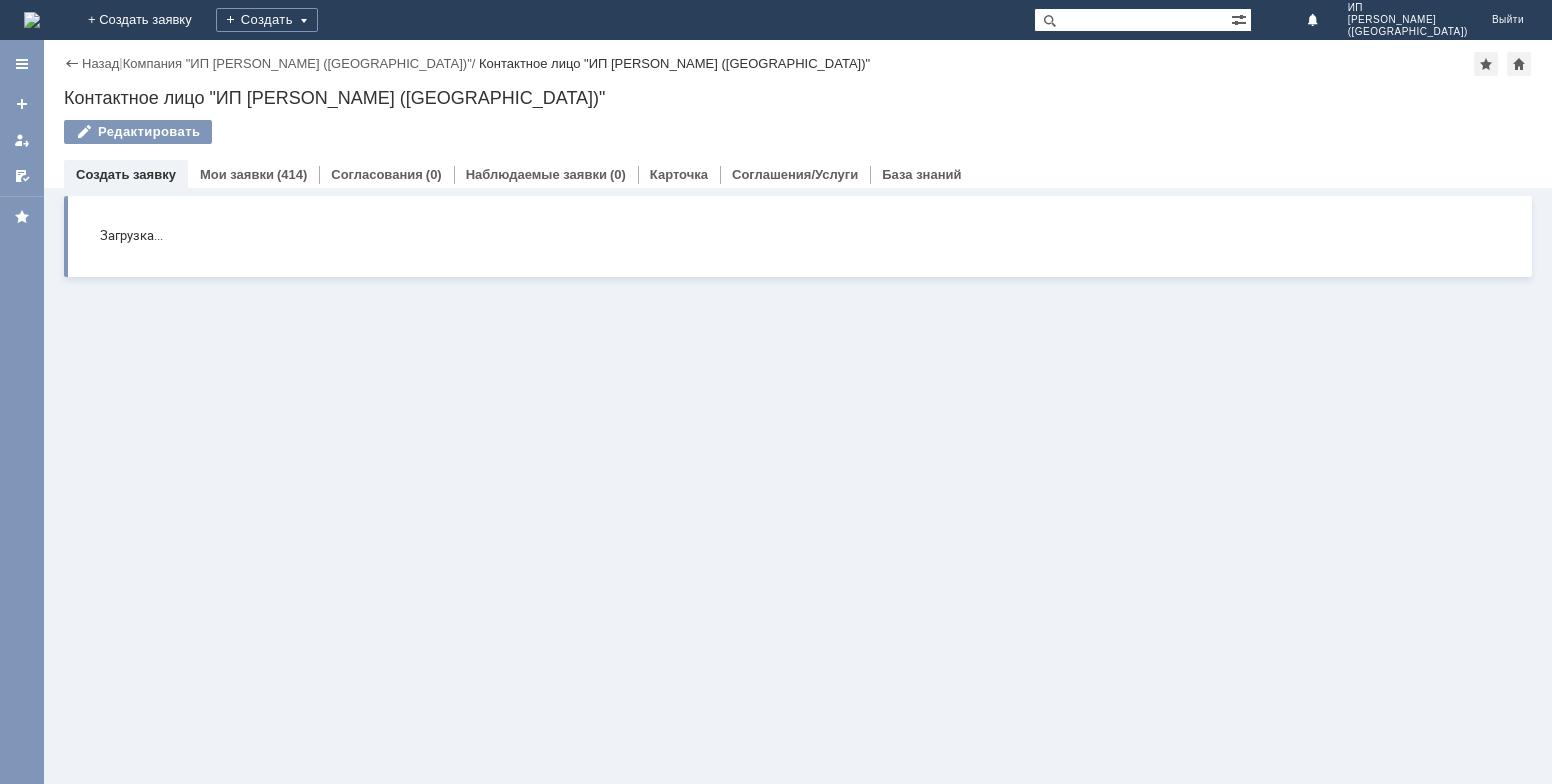 scroll, scrollTop: 0, scrollLeft: 0, axis: both 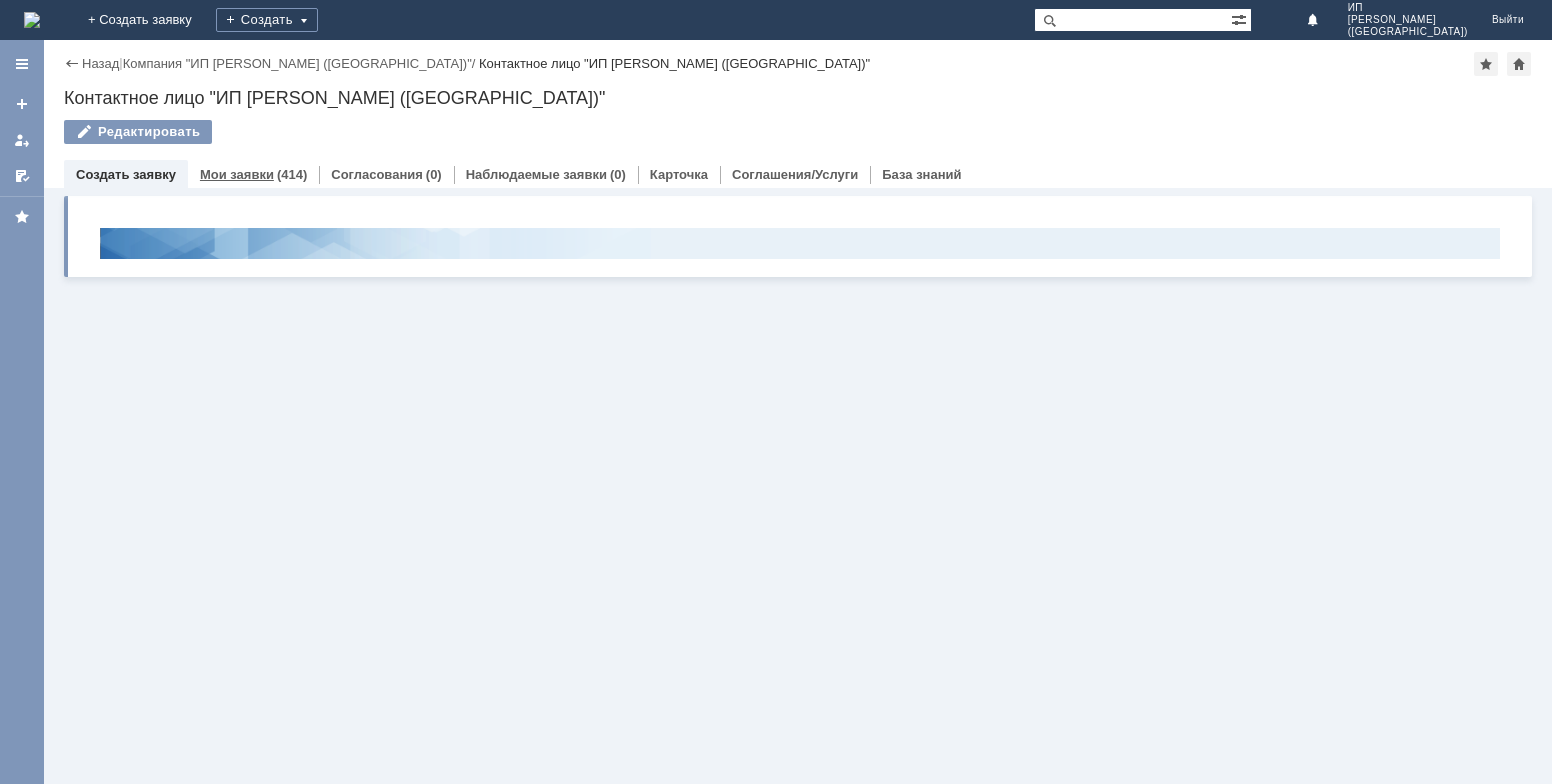 click on "Мои заявки (414)" at bounding box center (253, 174) 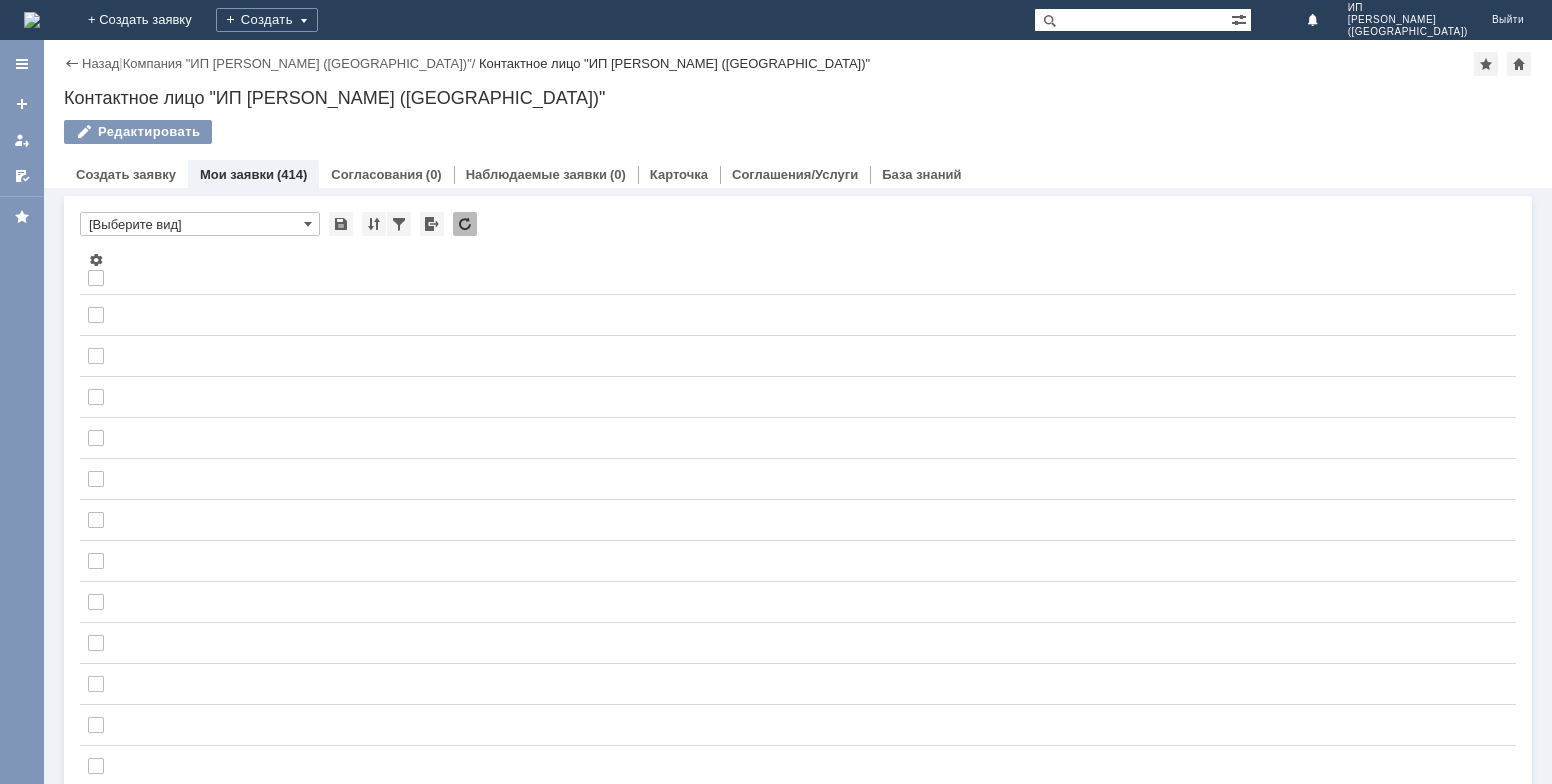 click at bounding box center [32, 20] 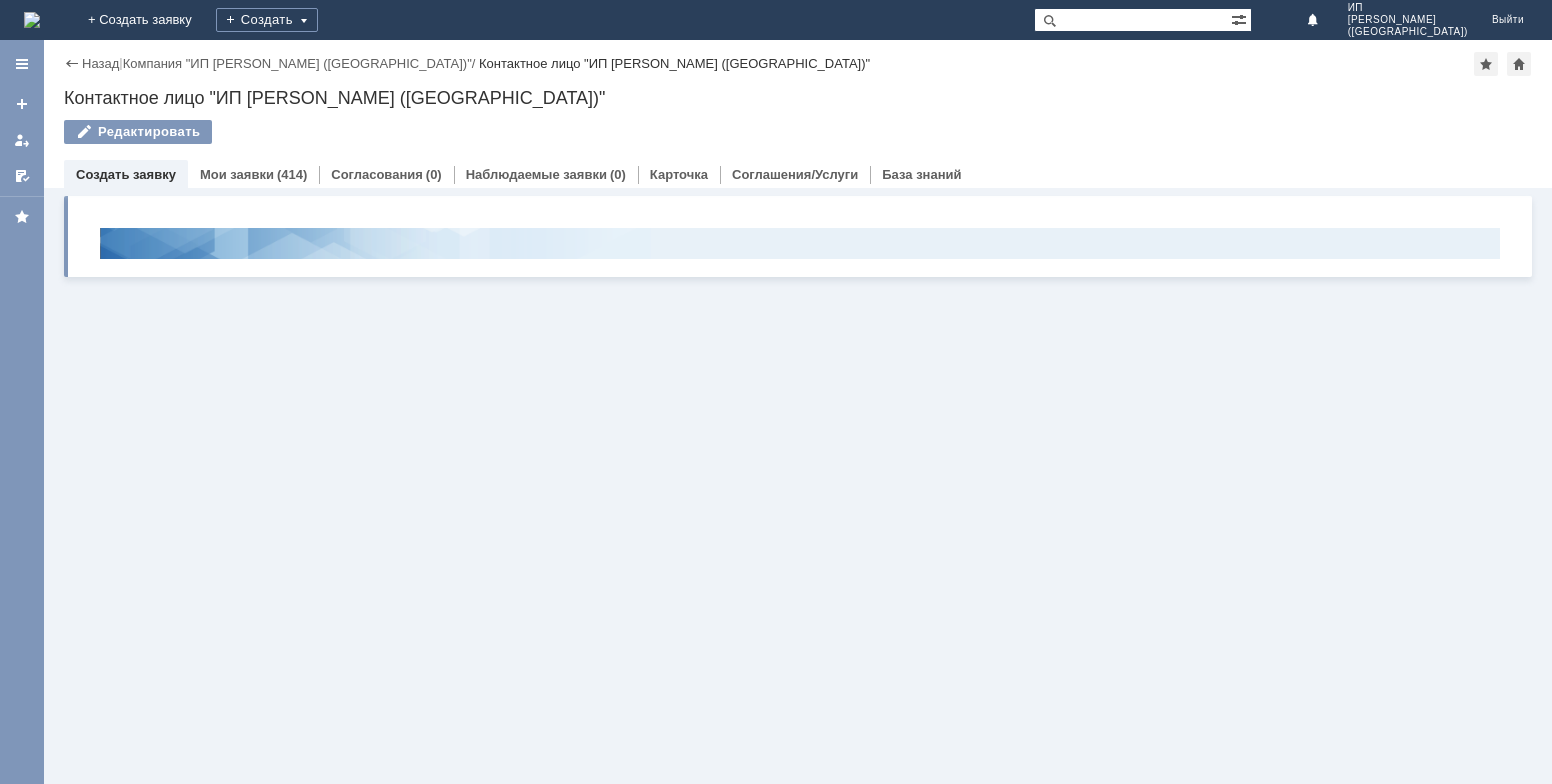 scroll, scrollTop: 0, scrollLeft: 0, axis: both 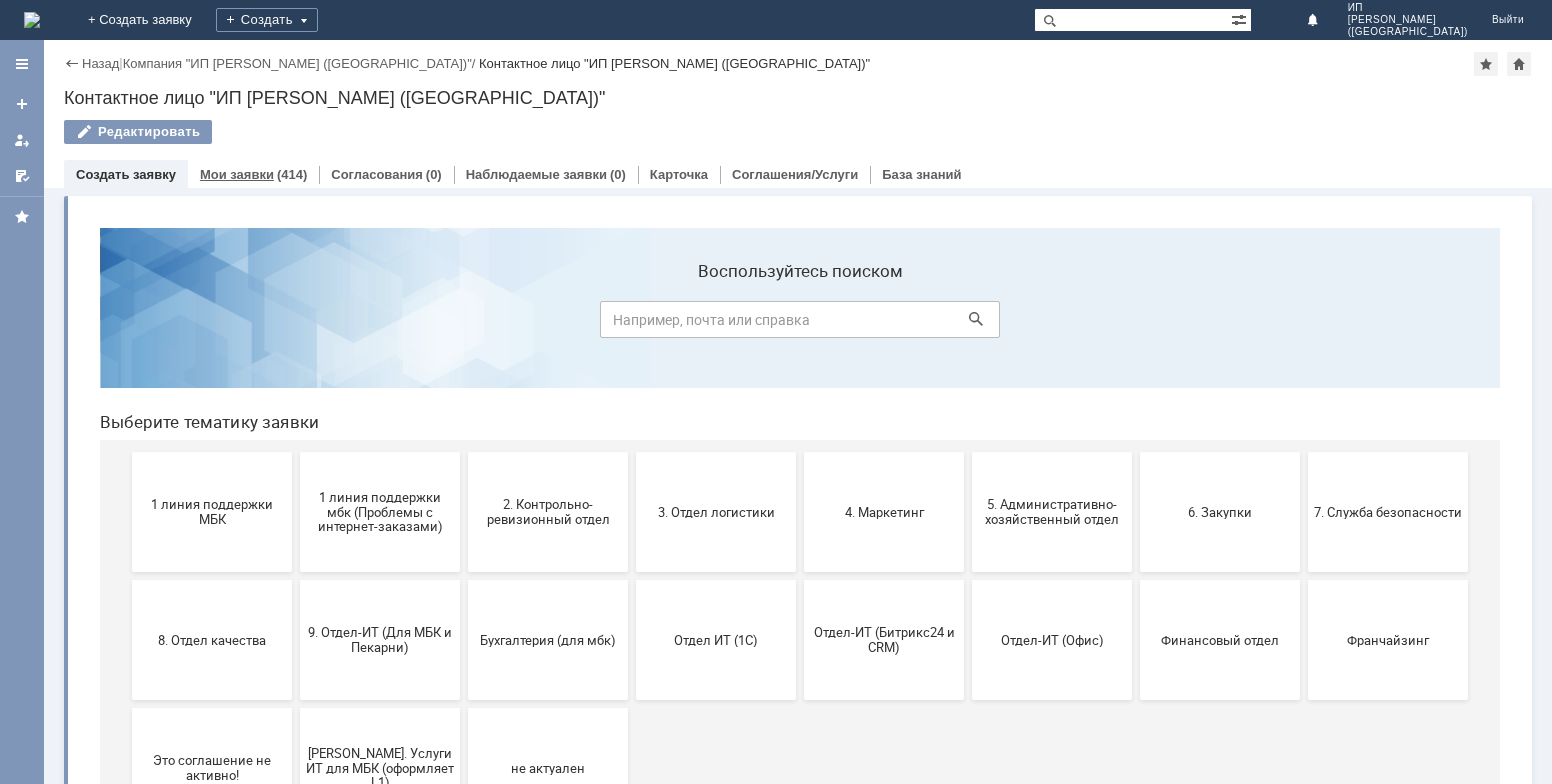 click on "Мои заявки" at bounding box center (237, 174) 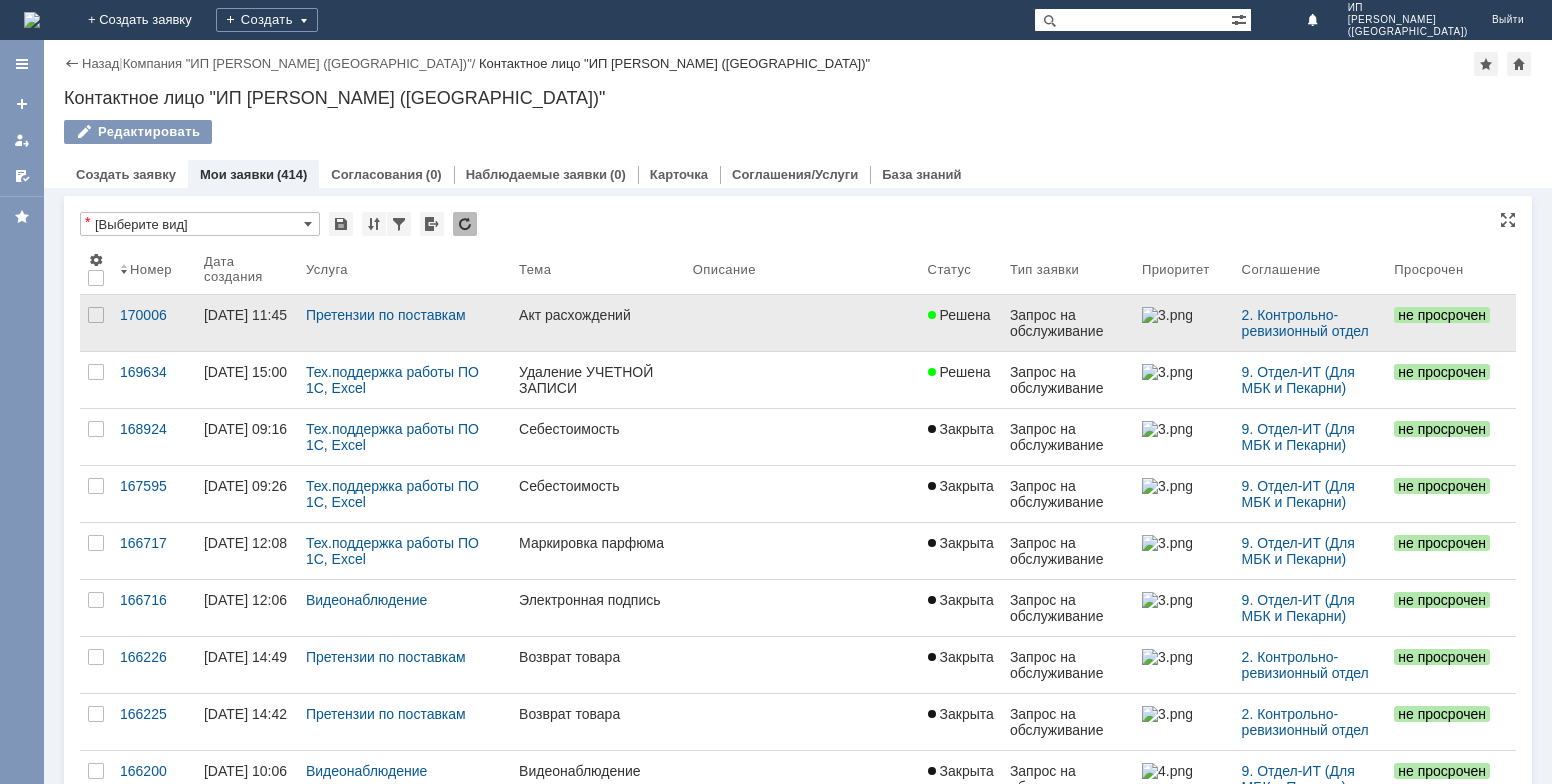 scroll, scrollTop: 0, scrollLeft: 0, axis: both 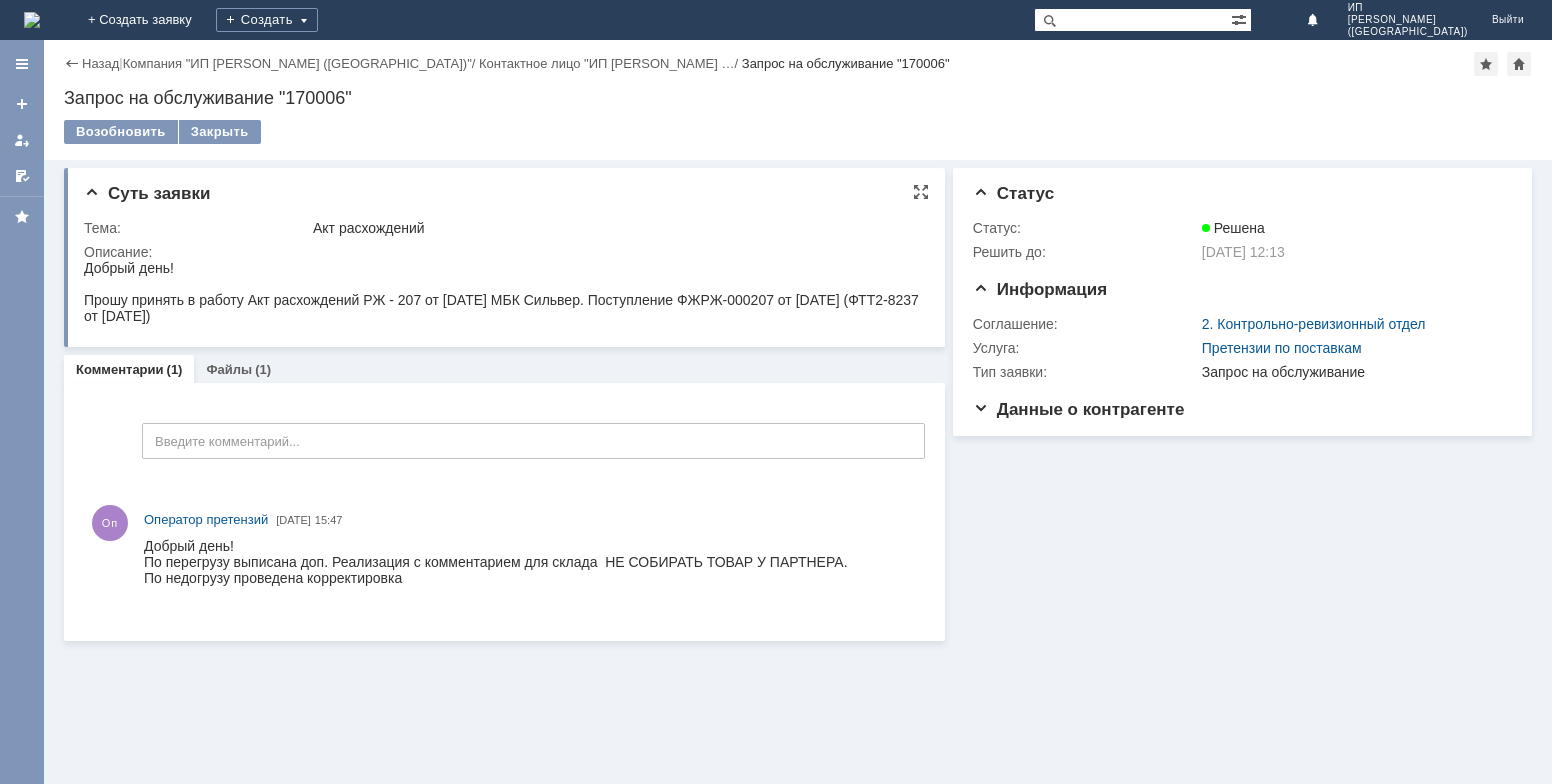 drag, startPoint x: 86, startPoint y: 265, endPoint x: 339, endPoint y: 316, distance: 258.08914 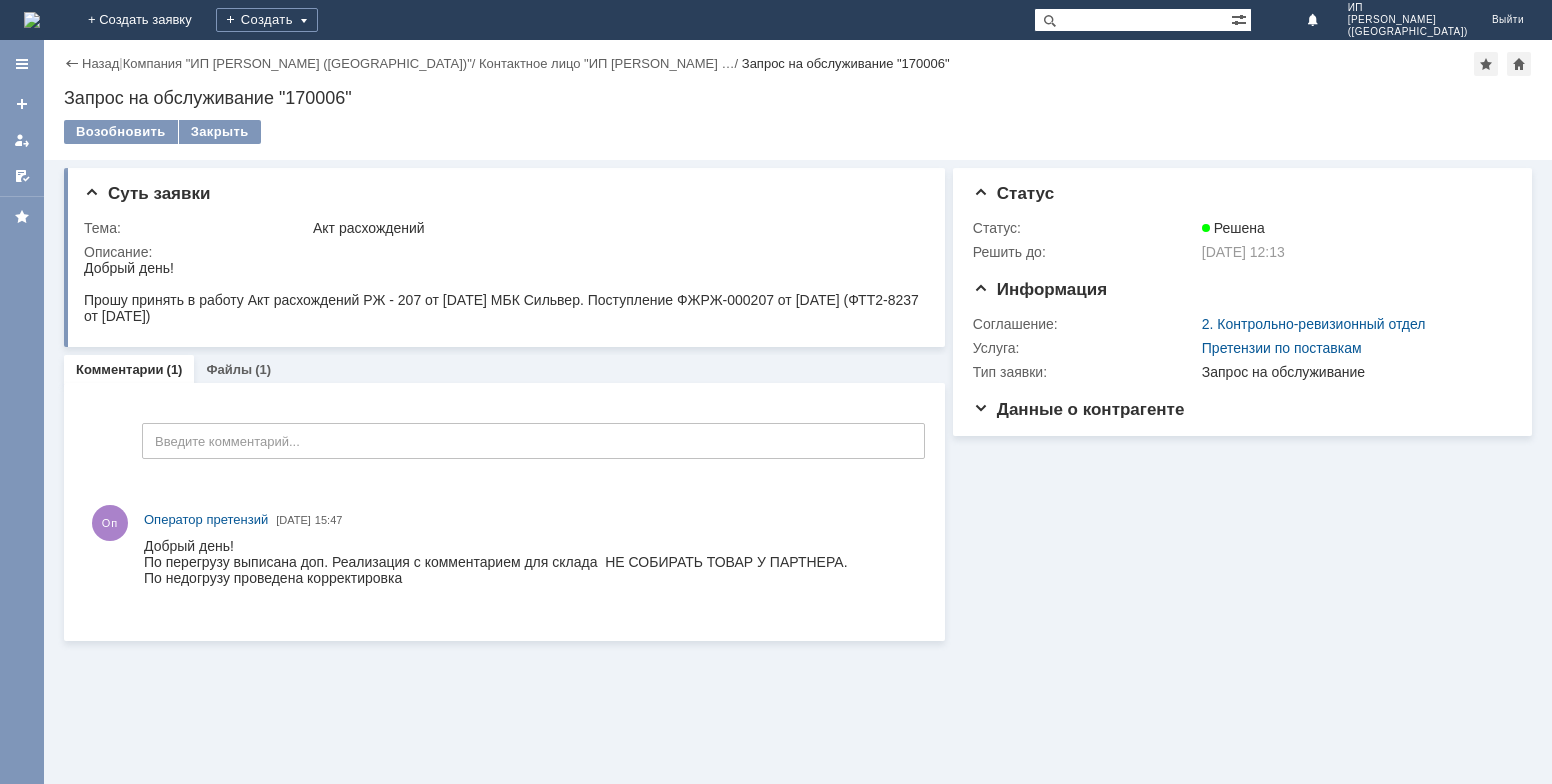 click on "Суть заявки Тема: Акт расхождений Описание: Комментарии (1) Файлы (1) Комментарии
Добавить комментарий             Введите комментарий... 1       Всего комментариев:   1  Строк на странице:        20       Оп Оператор претензий 17.07.2025 15:47 1       Всего комментариев:   1  Строк на странице:        20       Информация Статус Статус: Решена Решить до: 20.10.2025 12:13 Информация Соглашение: 2. Контрольно-ревизионный отдел Услуга: Претензии по поставкам Тип заявки: Запрос на обслуживание Данные о контрагенте Контактное лицо: ИП Гаврикова (СПБ) Контактный e-mail: fr.tc.silver@bykosmetika.ru Контактный телефон:" at bounding box center (798, 472) 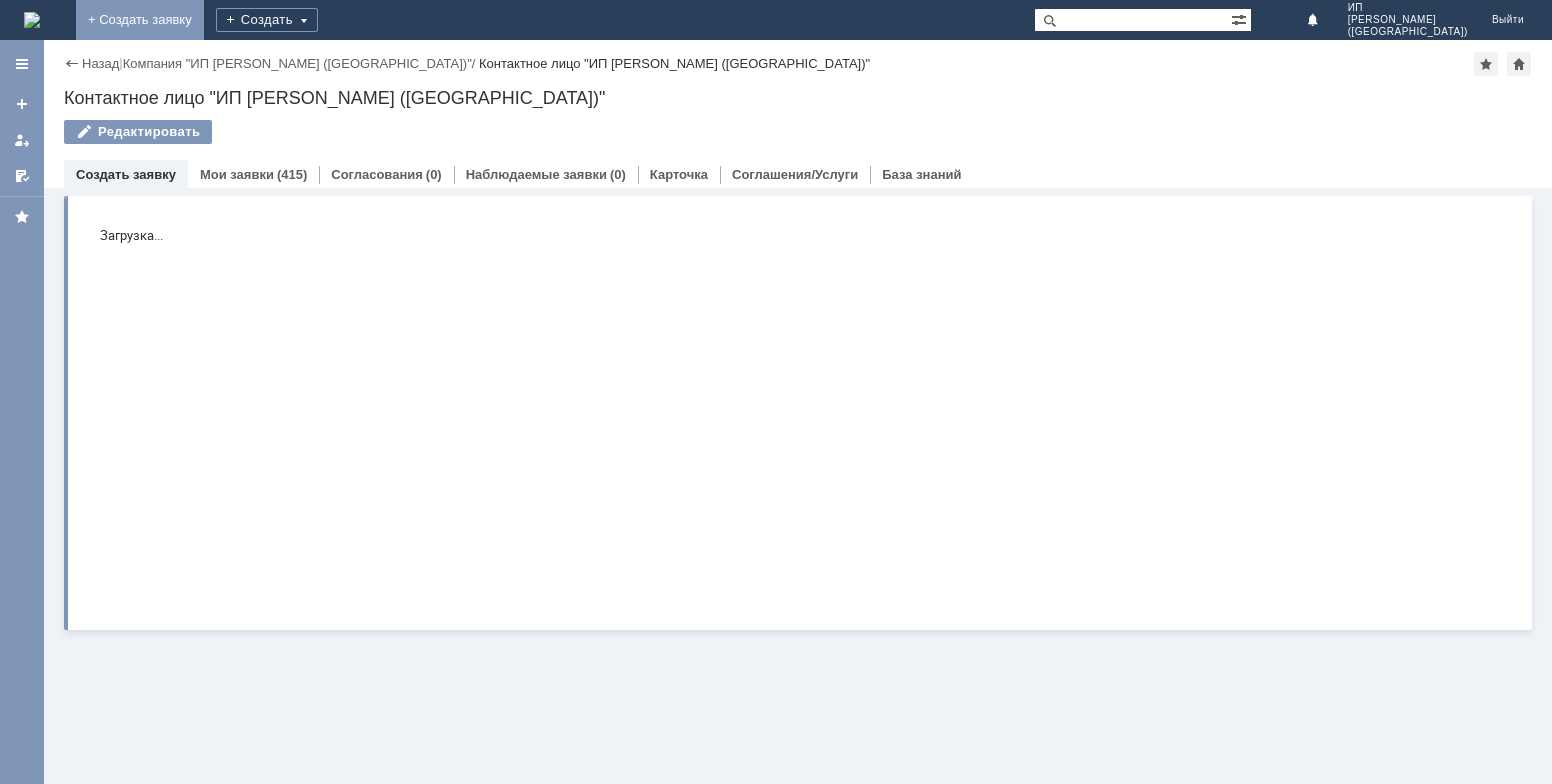 scroll, scrollTop: 0, scrollLeft: 0, axis: both 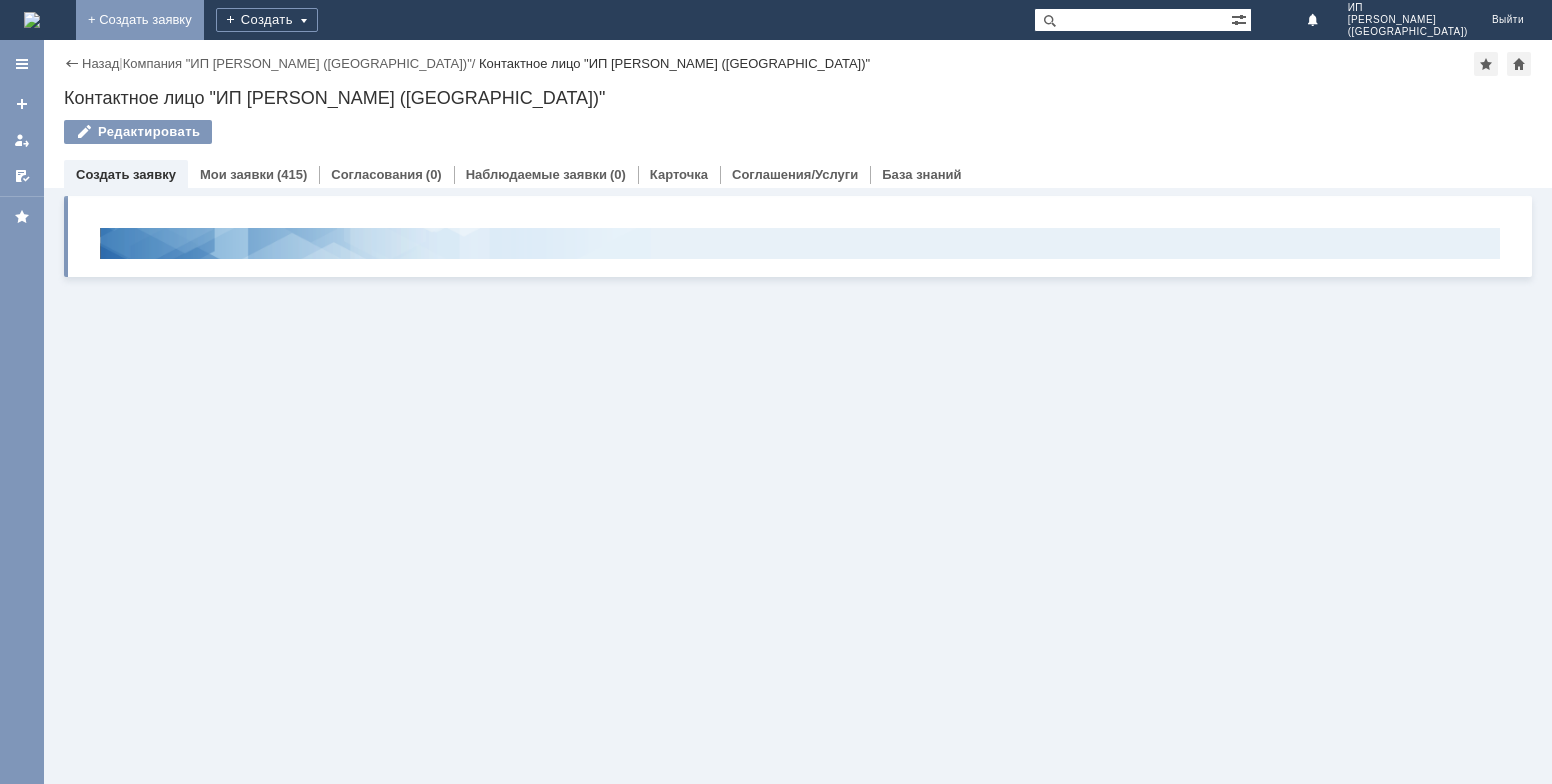 click on "+ Создать заявку" at bounding box center (140, 20) 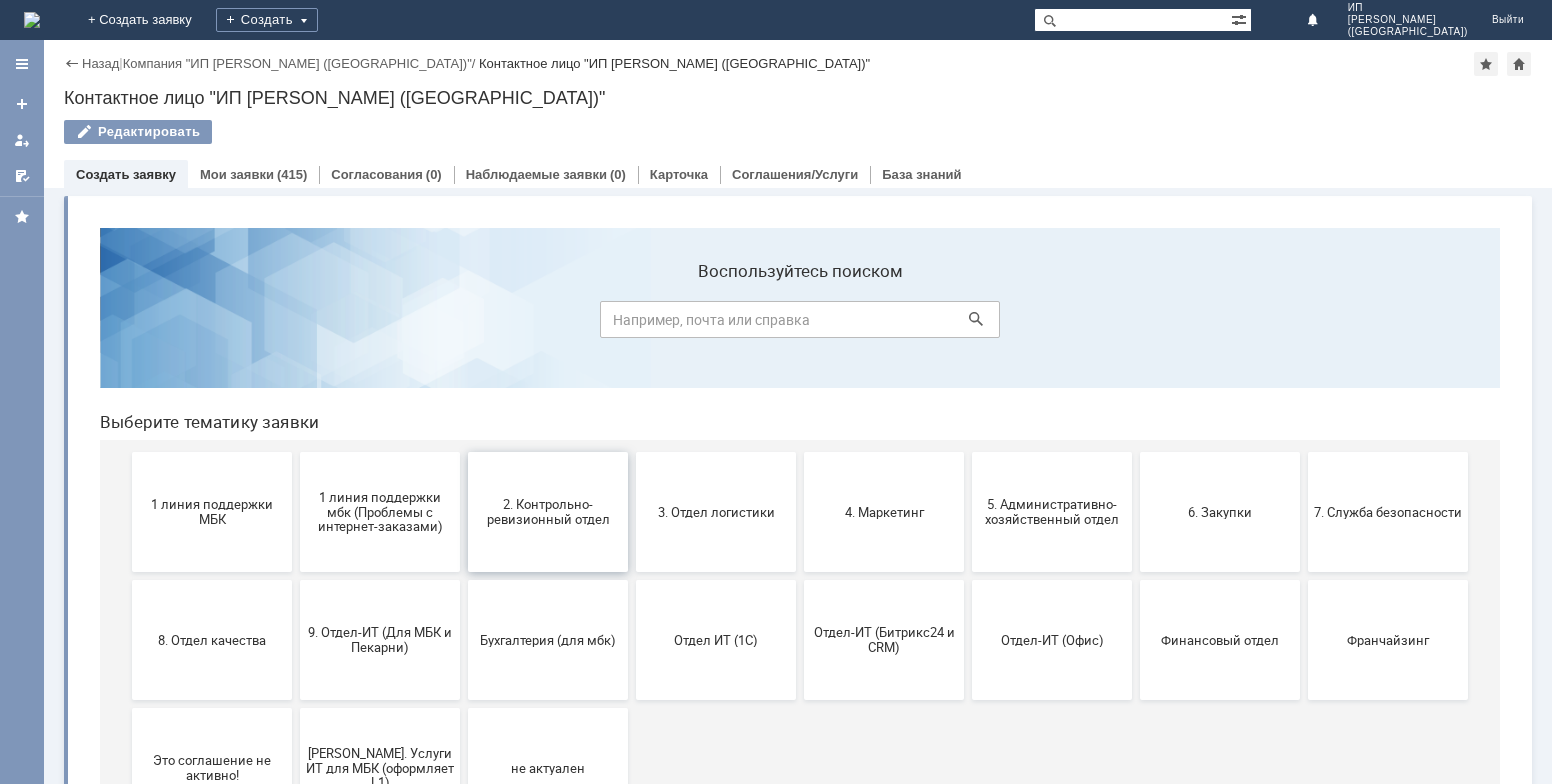 click on "2. Контрольно-ревизионный отдел" at bounding box center [548, 512] 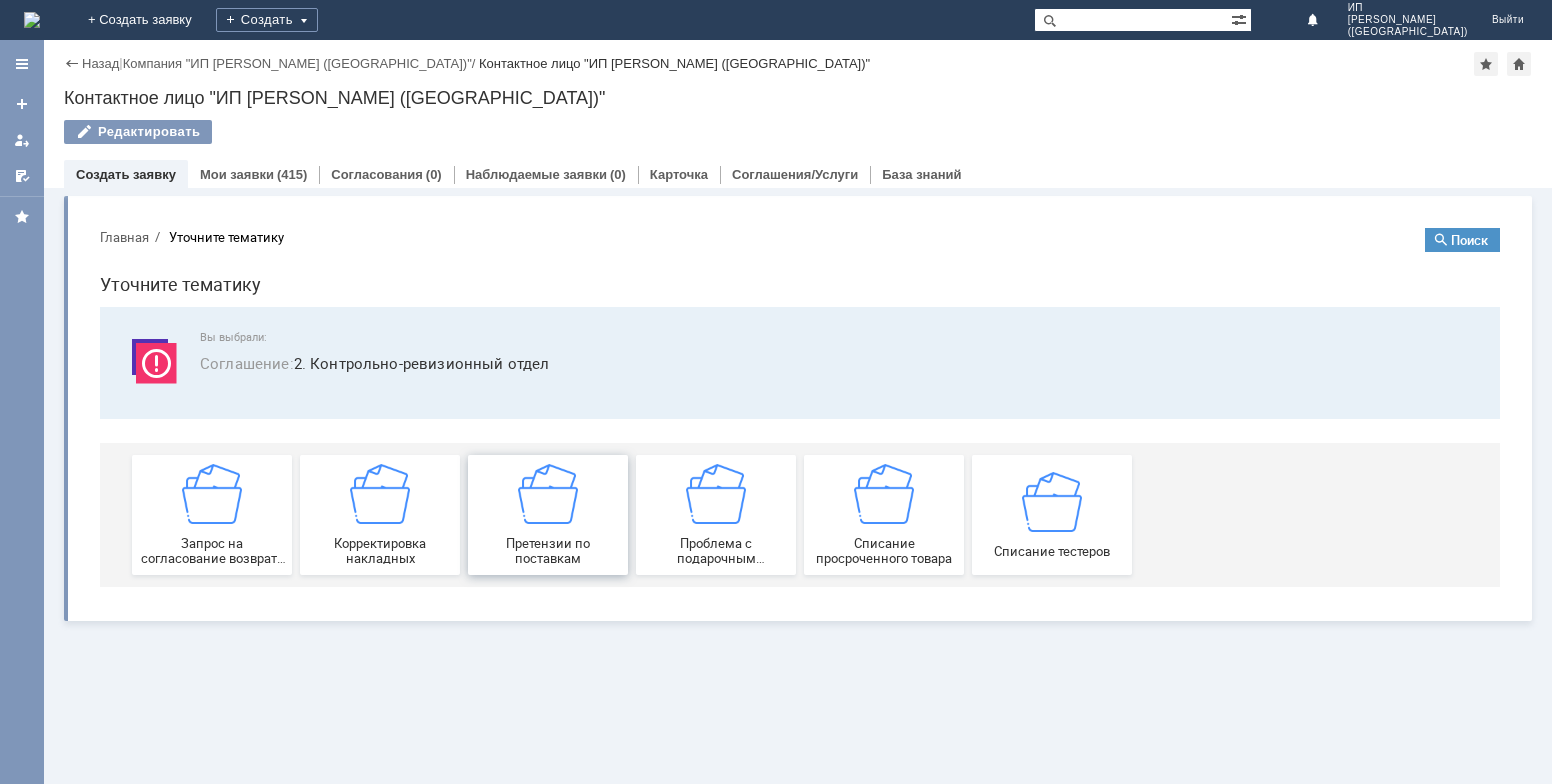 click on "Претензии по поставкам" at bounding box center (548, 551) 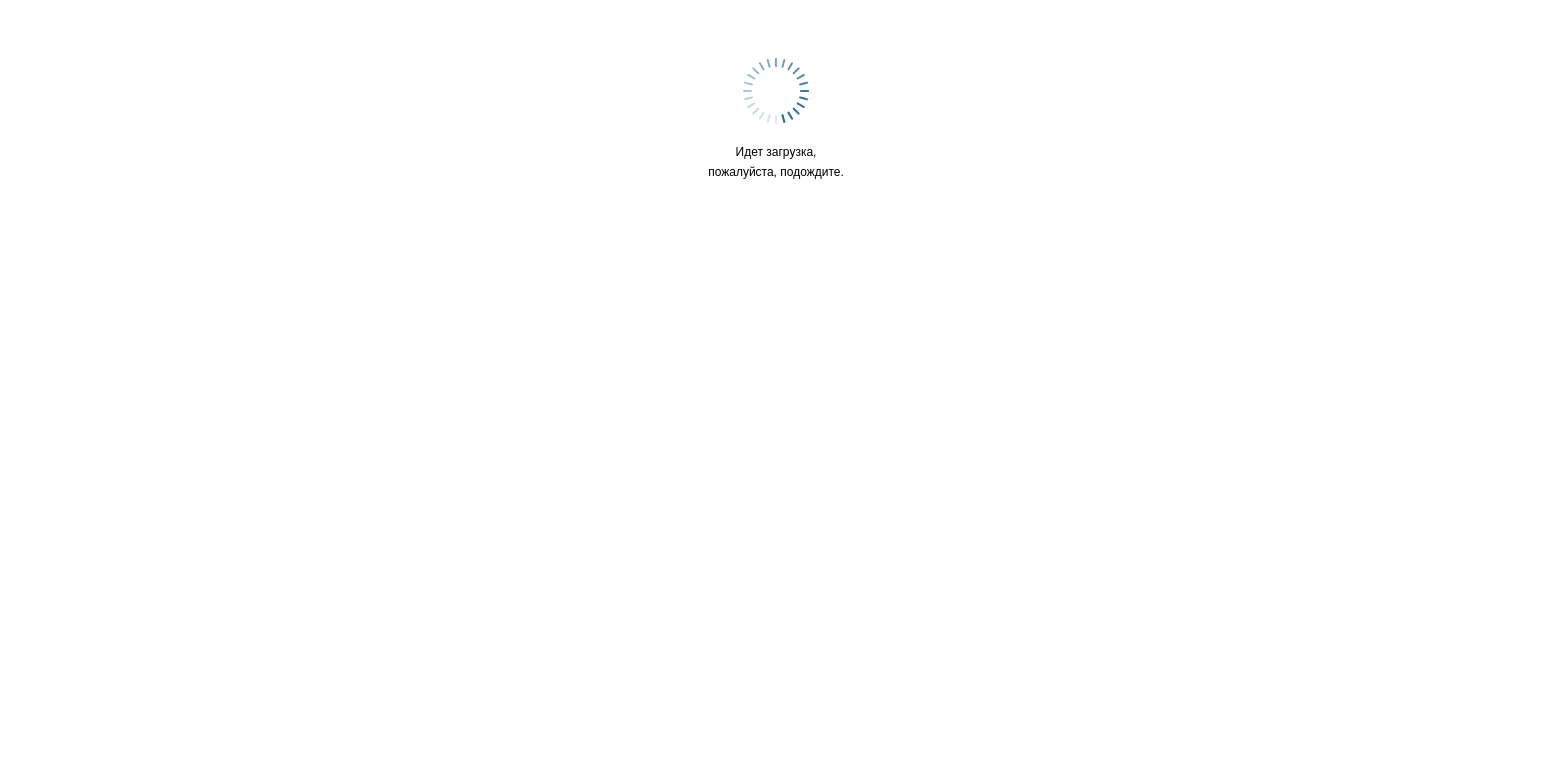 scroll, scrollTop: 0, scrollLeft: 0, axis: both 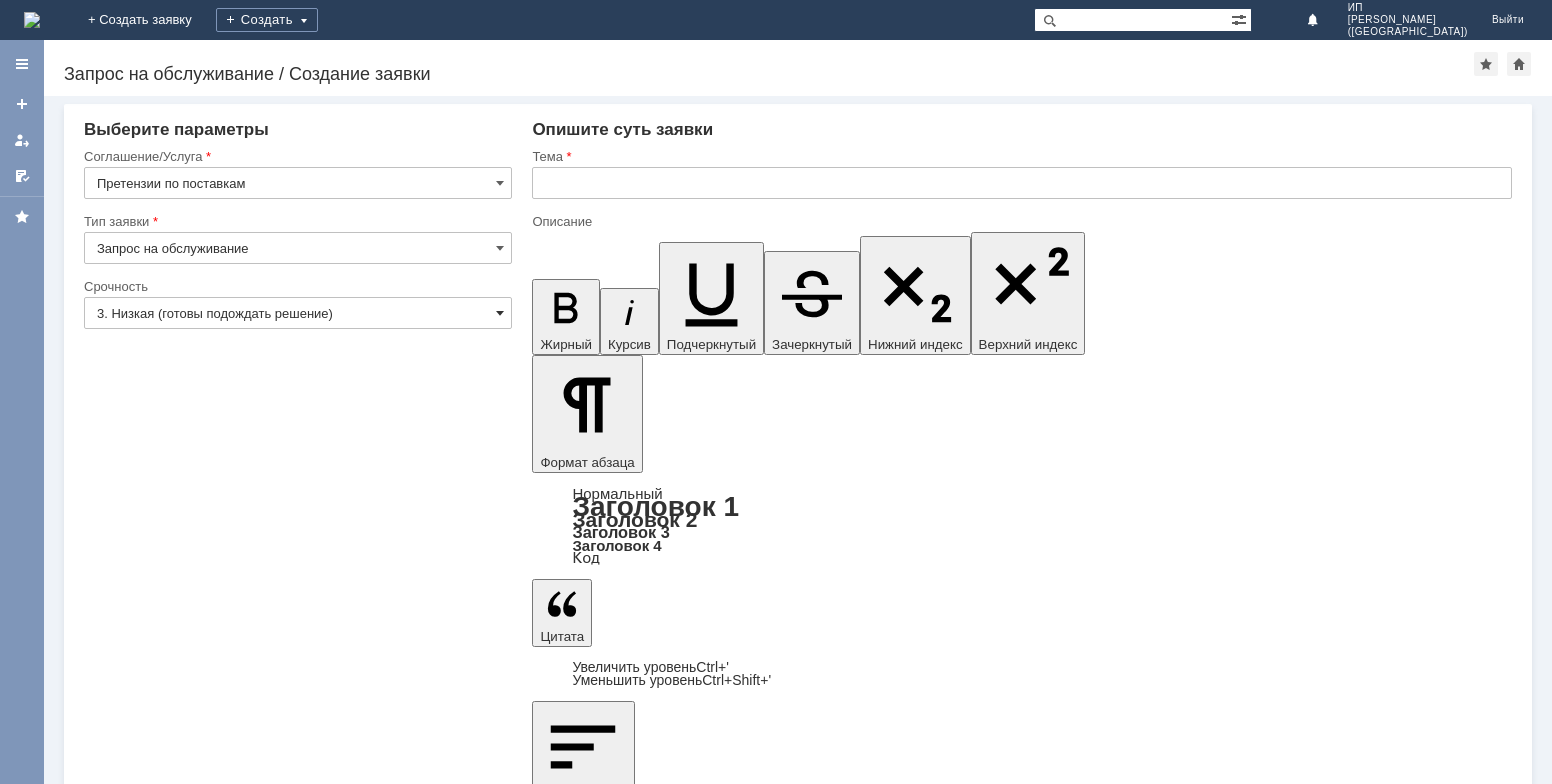click at bounding box center [500, 313] 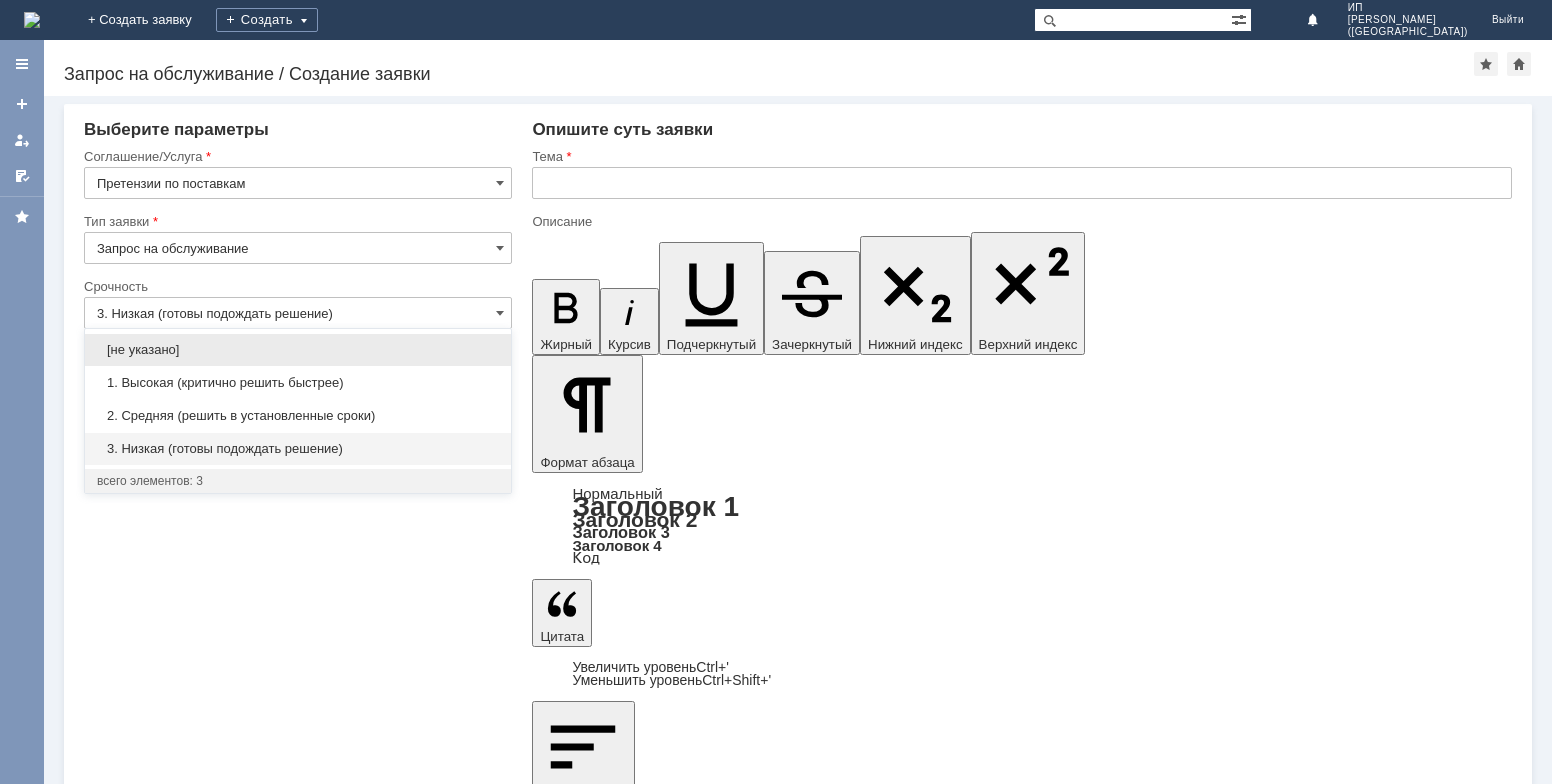 drag, startPoint x: 321, startPoint y: 413, endPoint x: 397, endPoint y: 293, distance: 142.04225 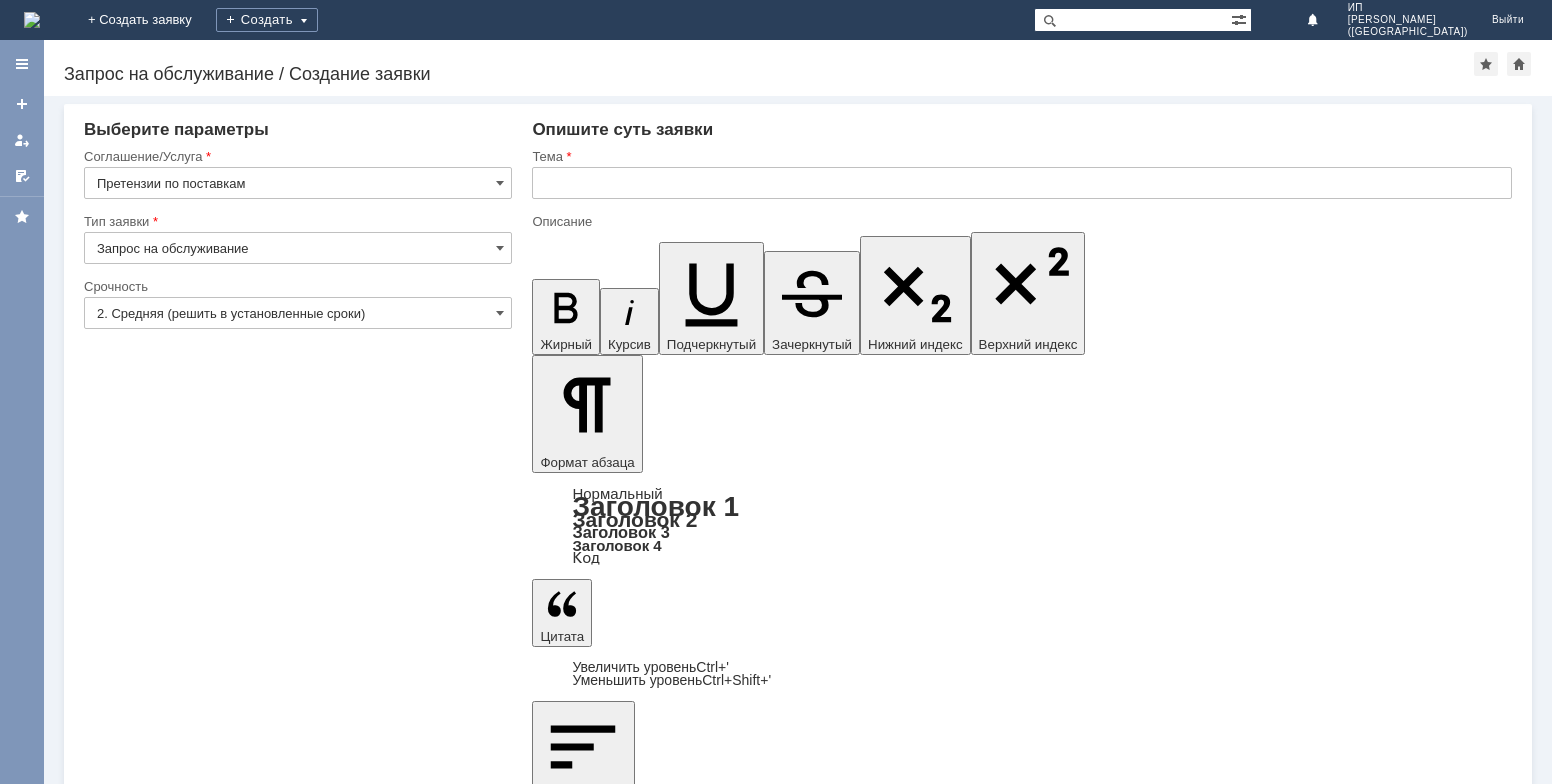 type on "2. Средняя (решить в установленные сроки)" 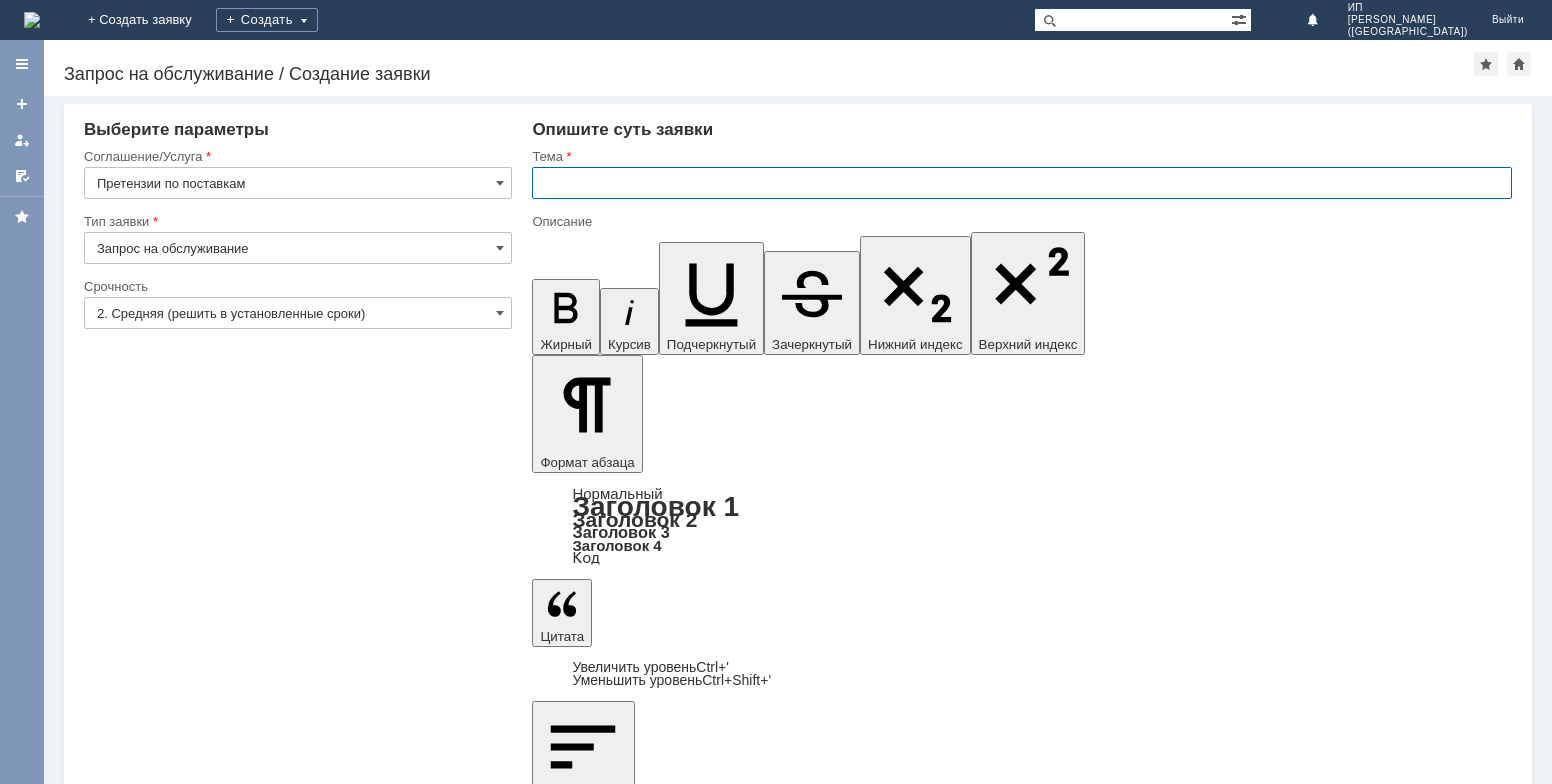 click at bounding box center (1022, 183) 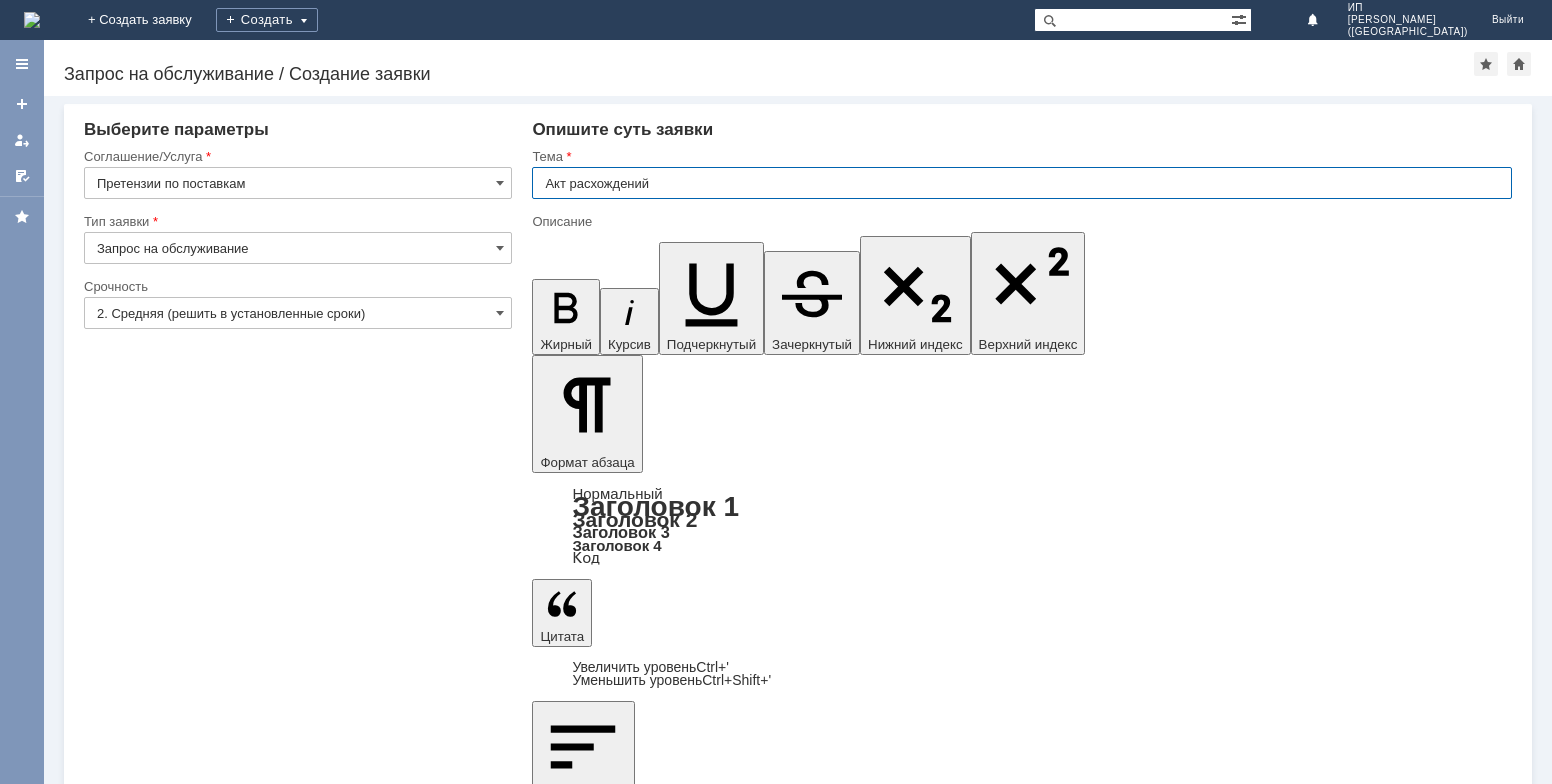 type on "Акт расхождений" 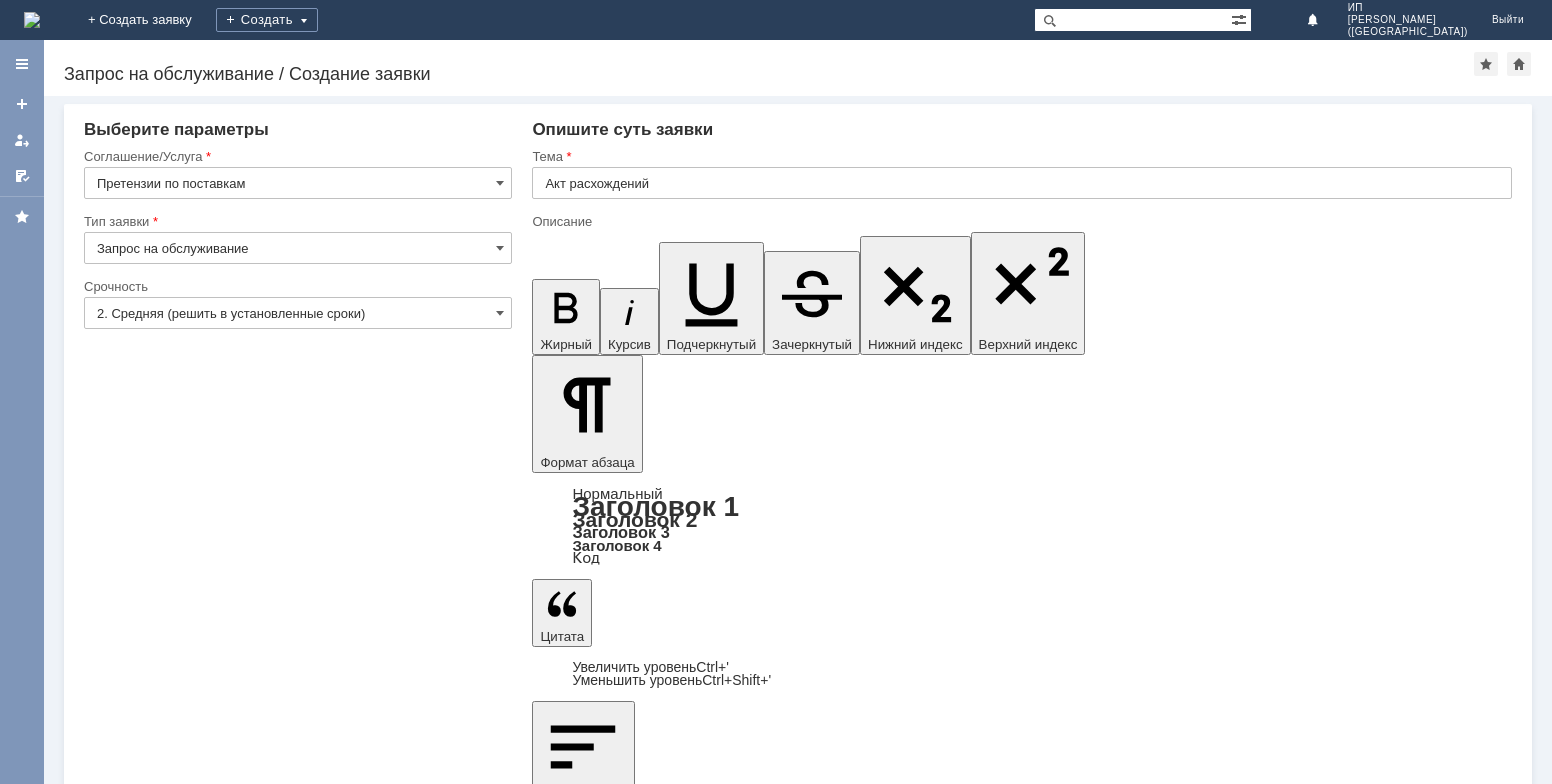 click at bounding box center (695, 6044) 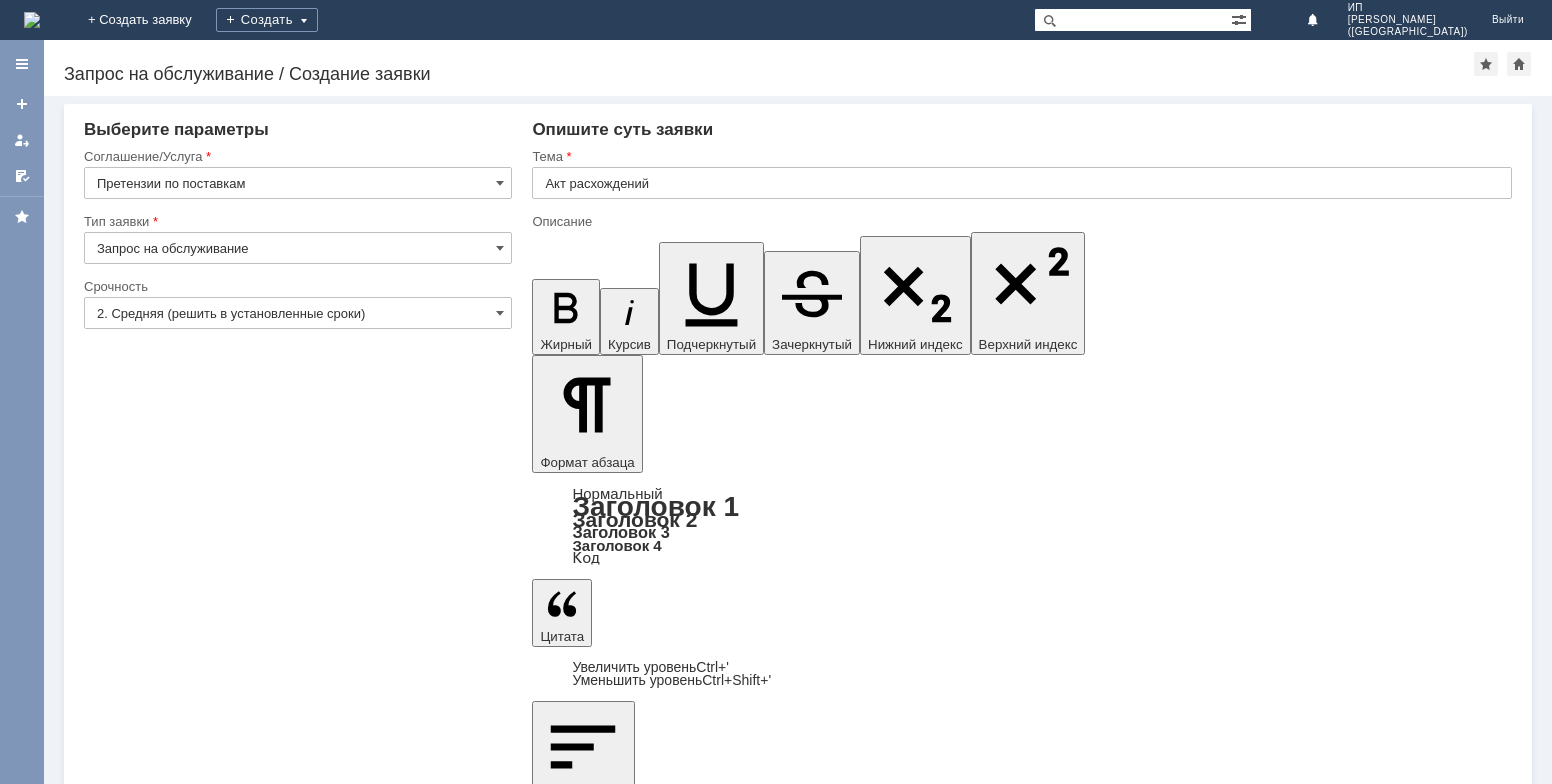 click on "Прошу принять в работу Акт расхождений РЖ - 207 от [DATE] МБК Сильвер. Поступление ФЖРЖ-000207 от [DATE] (ФТТ2-8237 от [DATE])" at bounding box center (690, 6043) 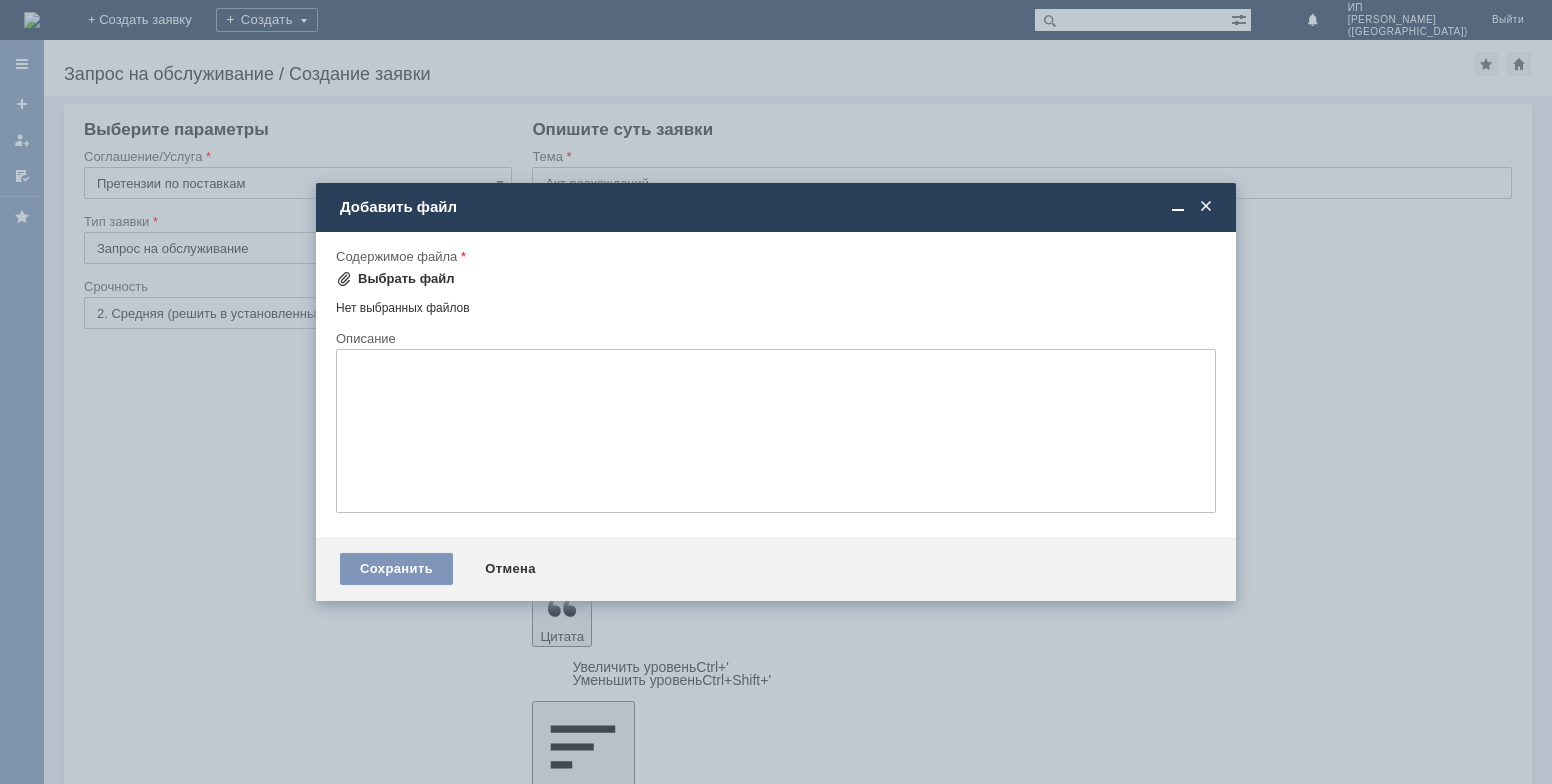 click on "Выбрать файл" at bounding box center [406, 279] 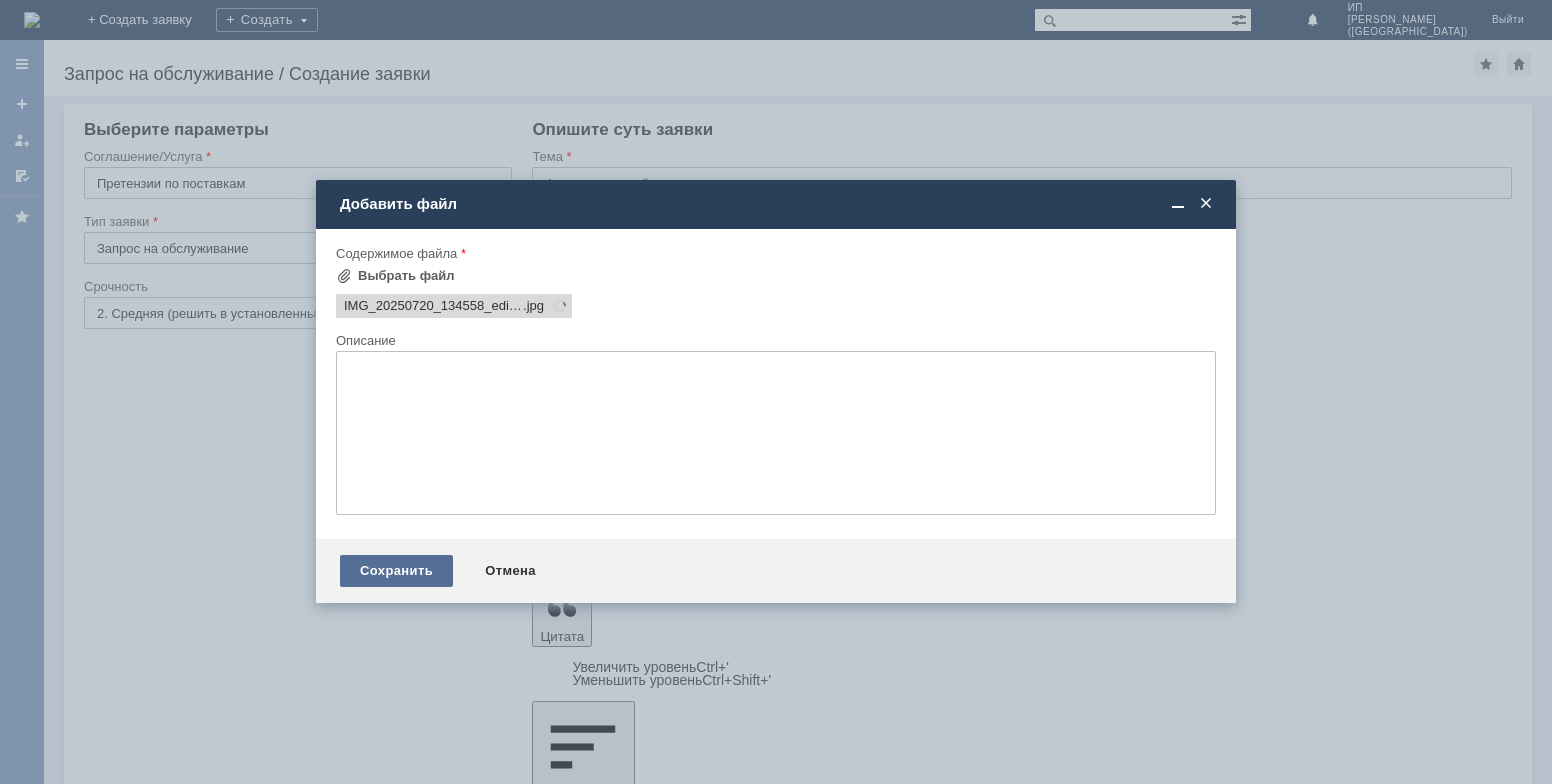 scroll, scrollTop: 0, scrollLeft: 0, axis: both 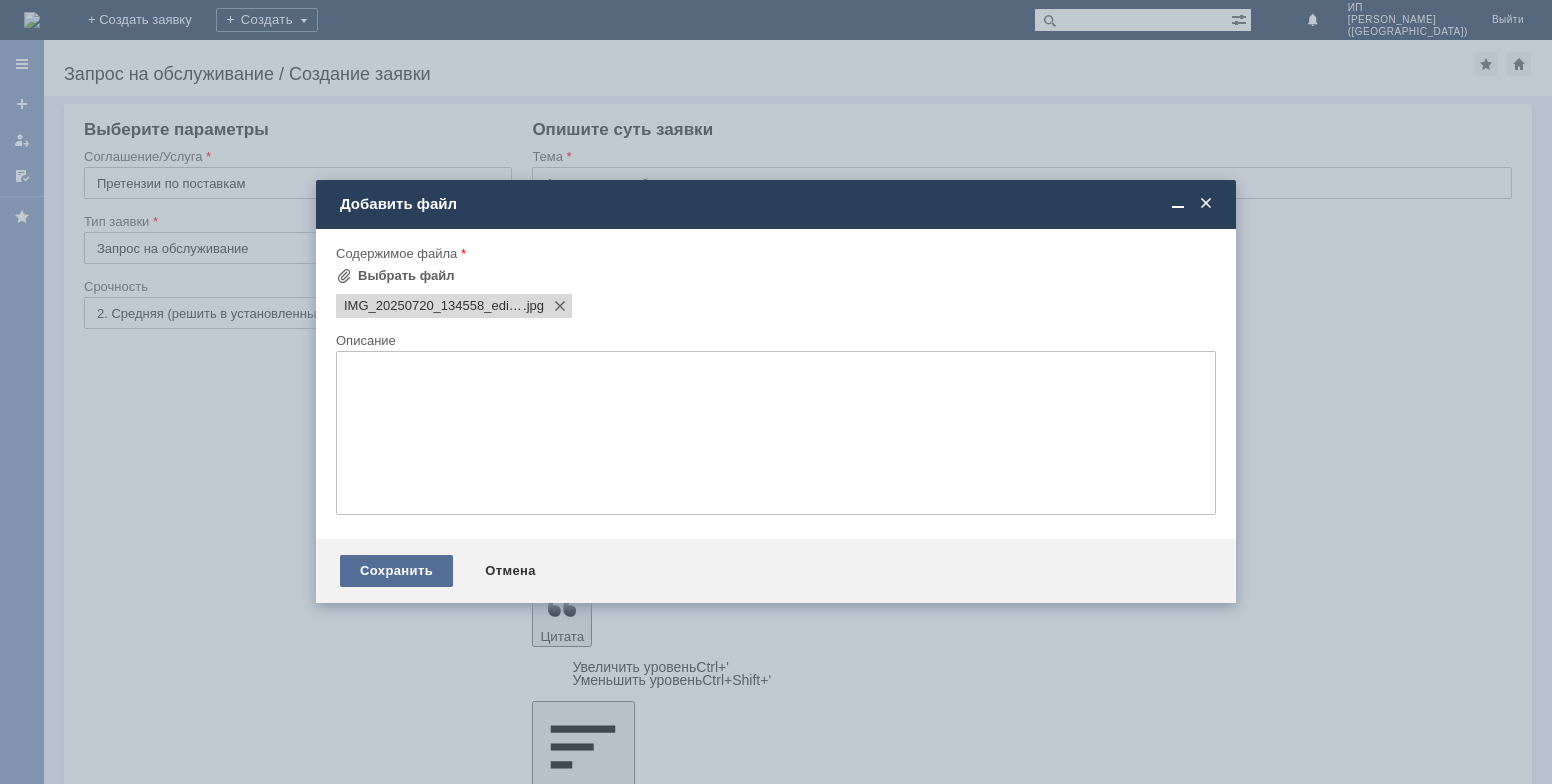 click on "Сохранить" at bounding box center (396, 571) 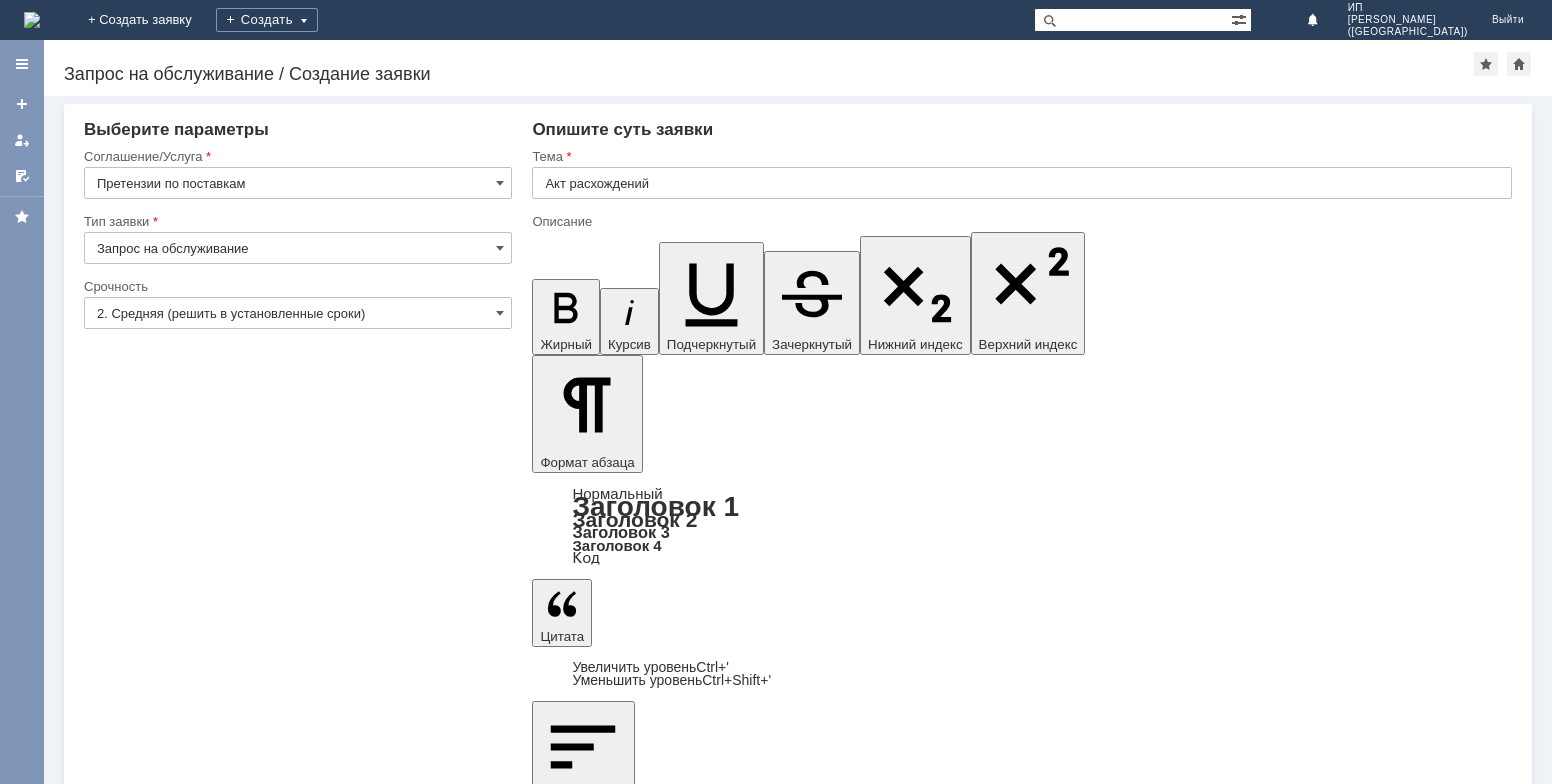 click on "Сохранить" at bounding box center (144, 6278) 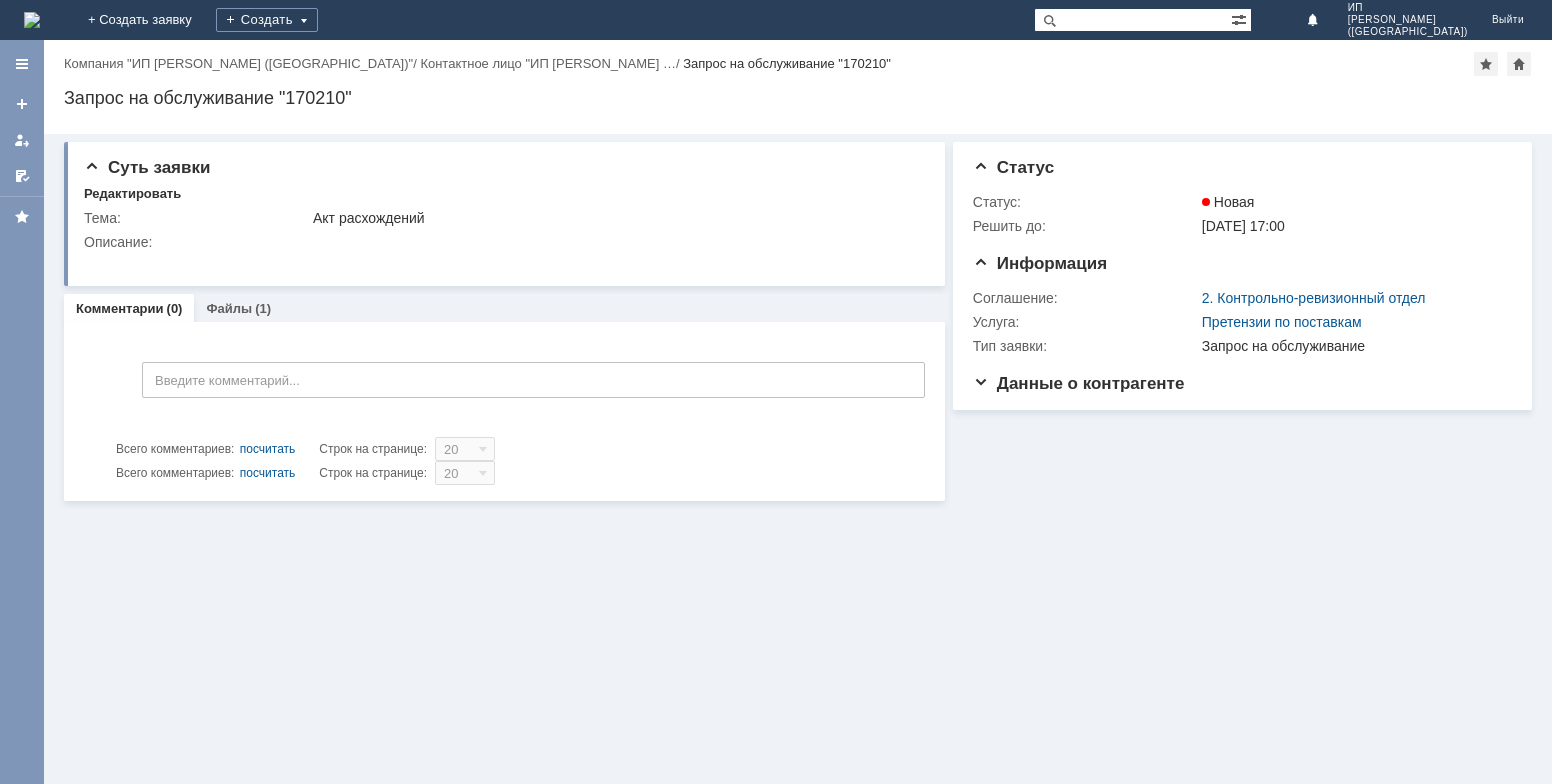 scroll, scrollTop: 0, scrollLeft: 0, axis: both 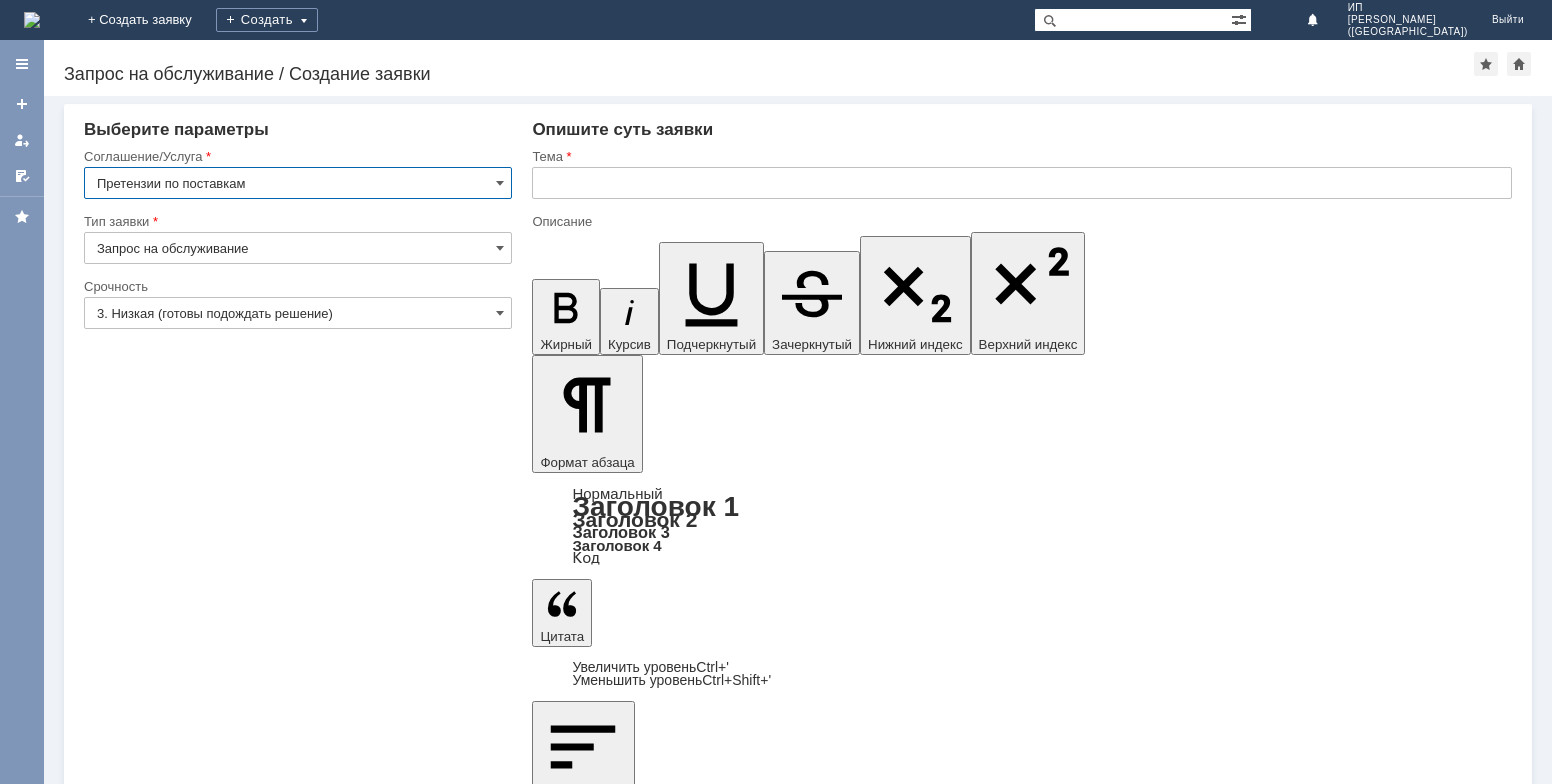 click on "3. Низкая (готовы подождать решение)" at bounding box center [298, 313] 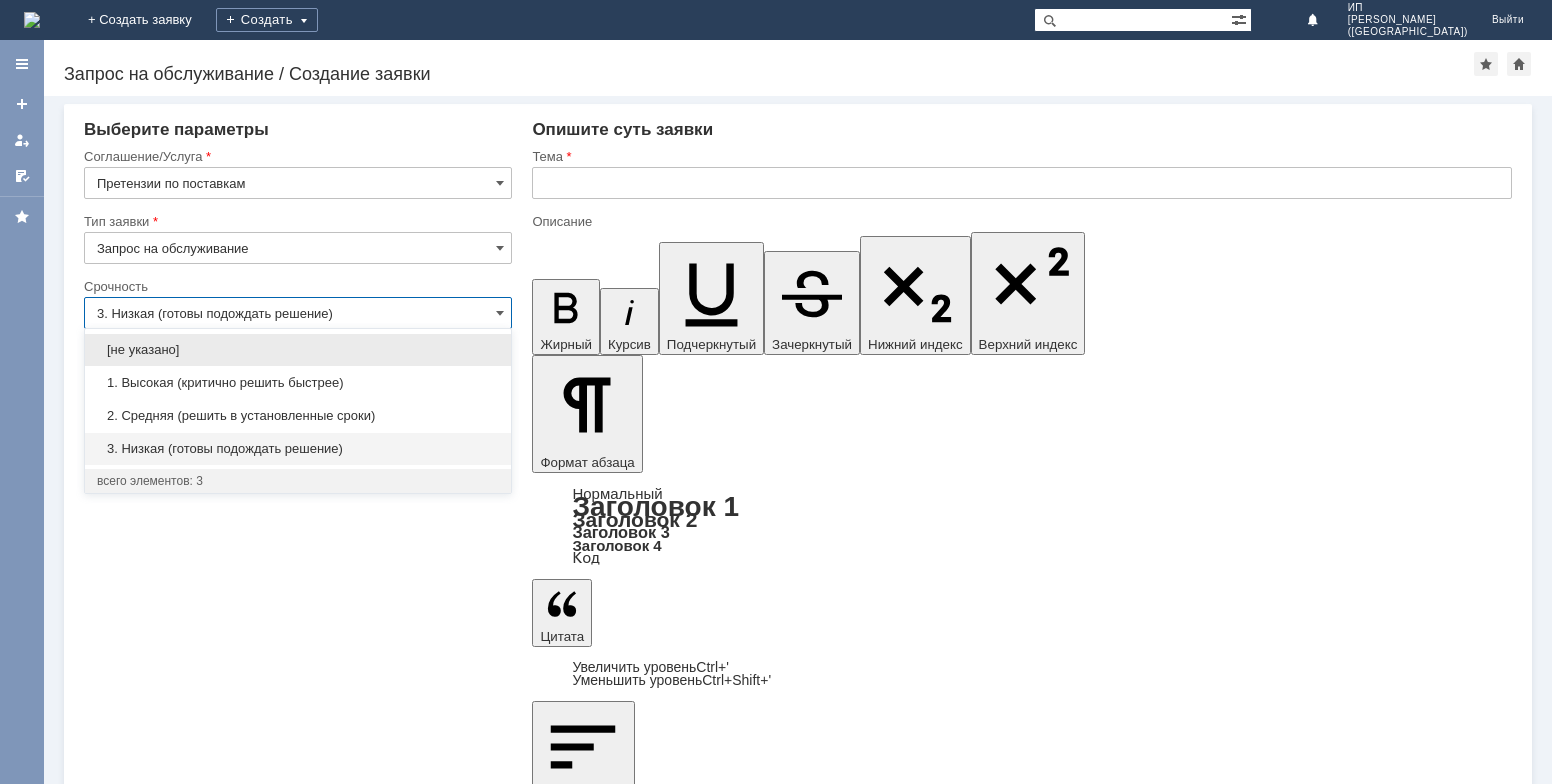 drag, startPoint x: 317, startPoint y: 407, endPoint x: 340, endPoint y: 399, distance: 24.351591 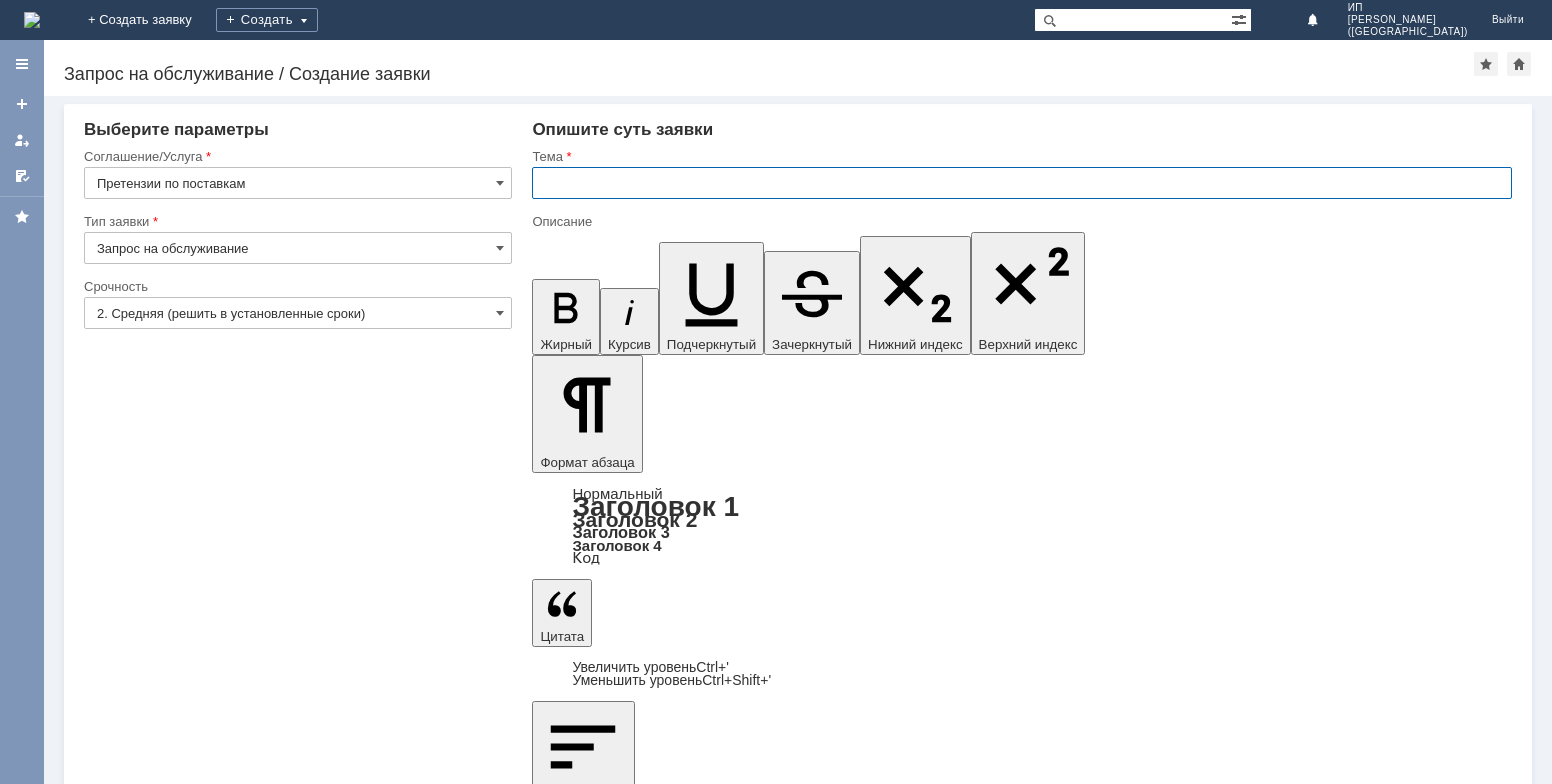 type on "2. Средняя (решить в установленные сроки)" 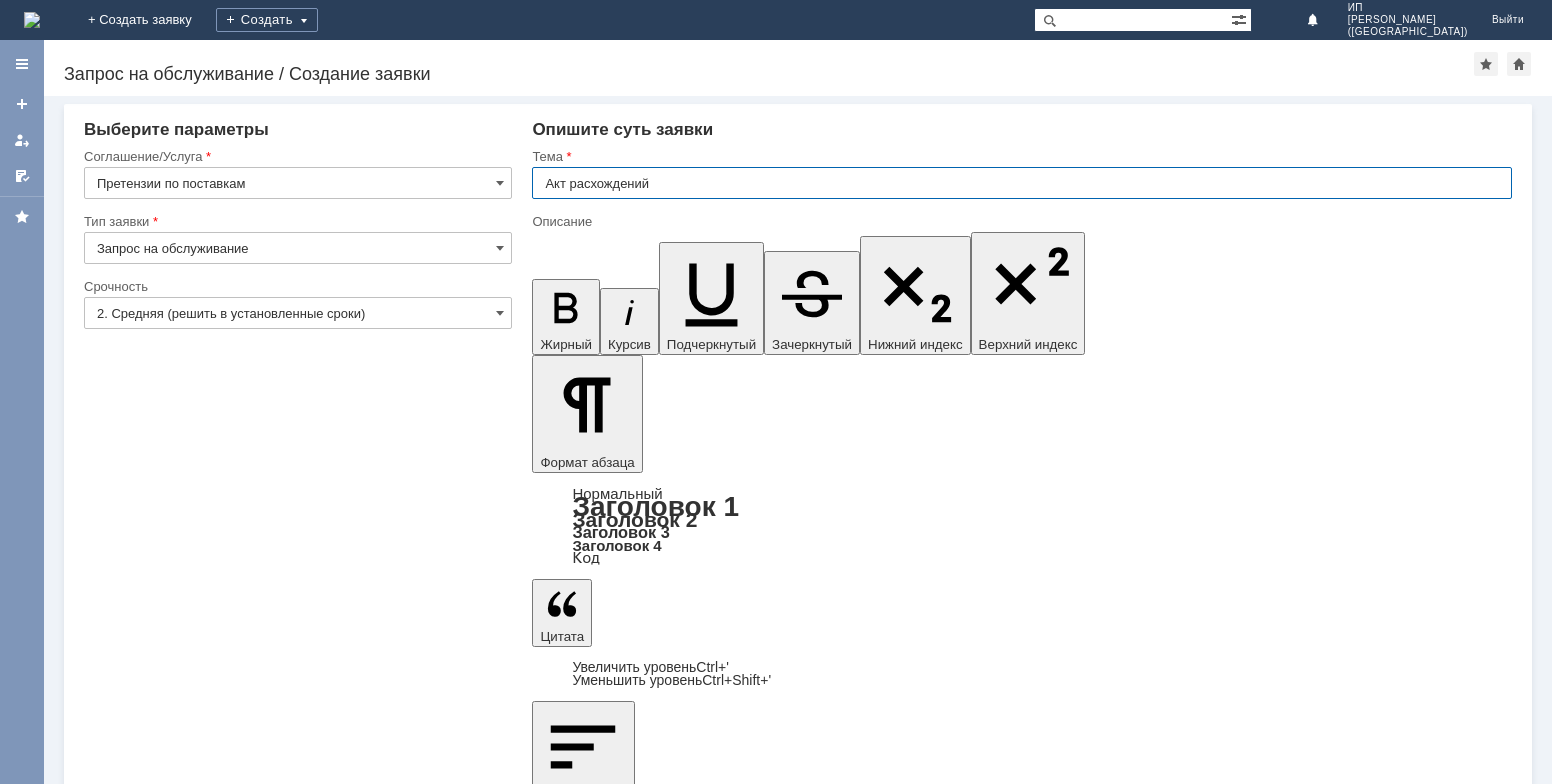 type on "Акт расхождений" 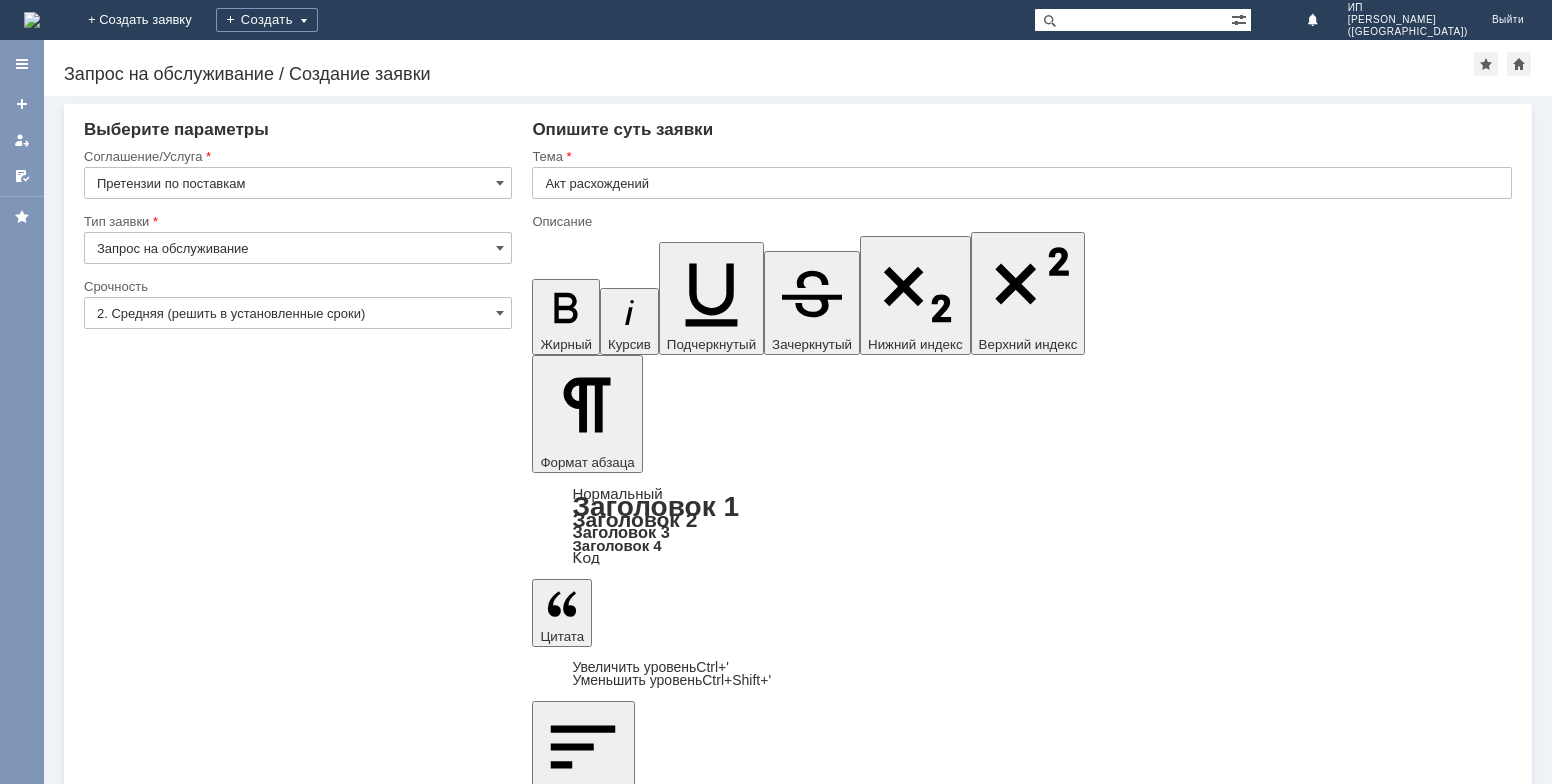 click on "Прошу принять в работу Акт расхождений РЖ - 207 от [DATE] МБК Сильвер. Поступление ФЖРЖ-000207 от [DATE] (ФТТ2-8237 от [DATE])" at bounding box center [690, 6043] 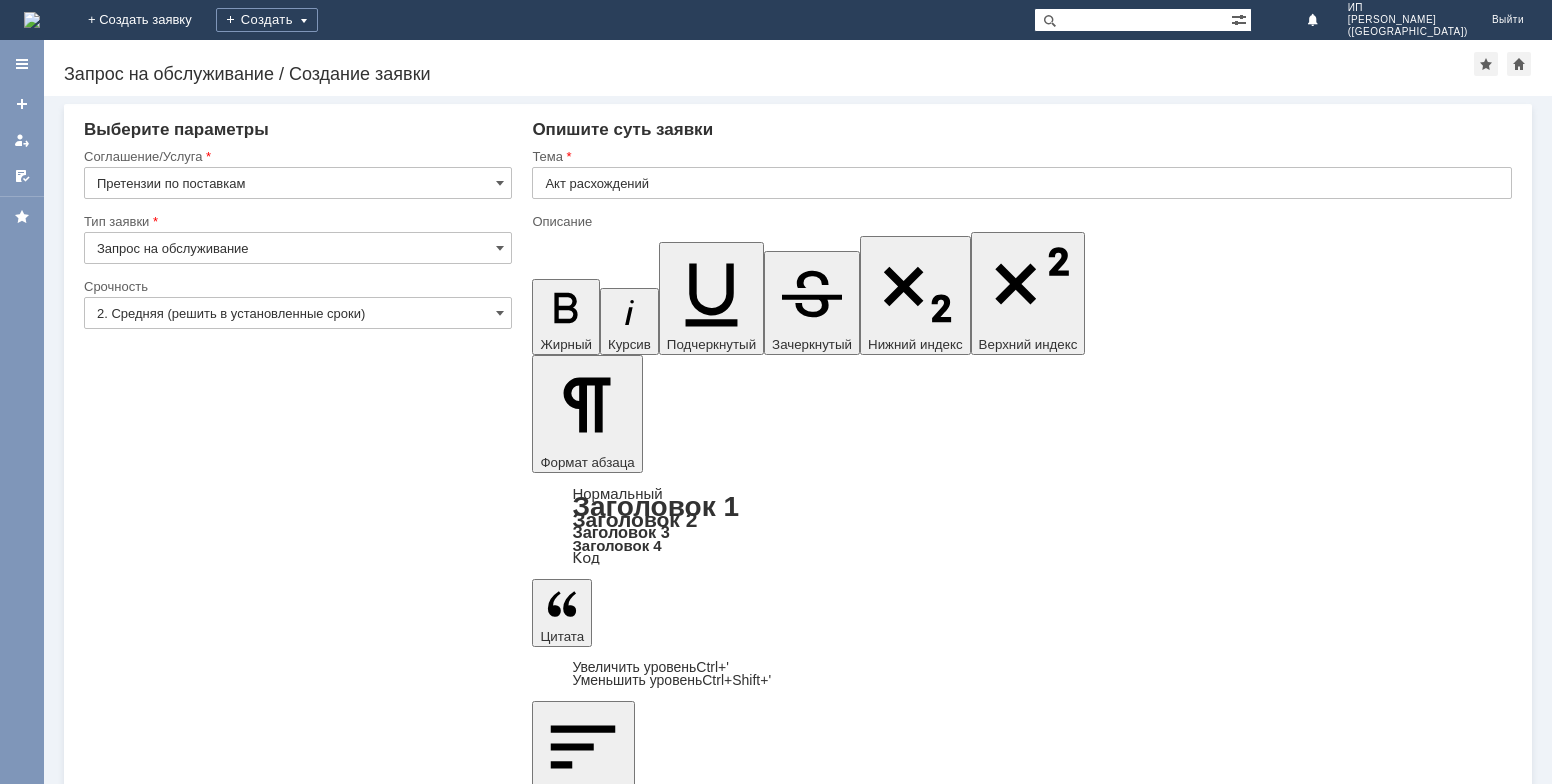 type 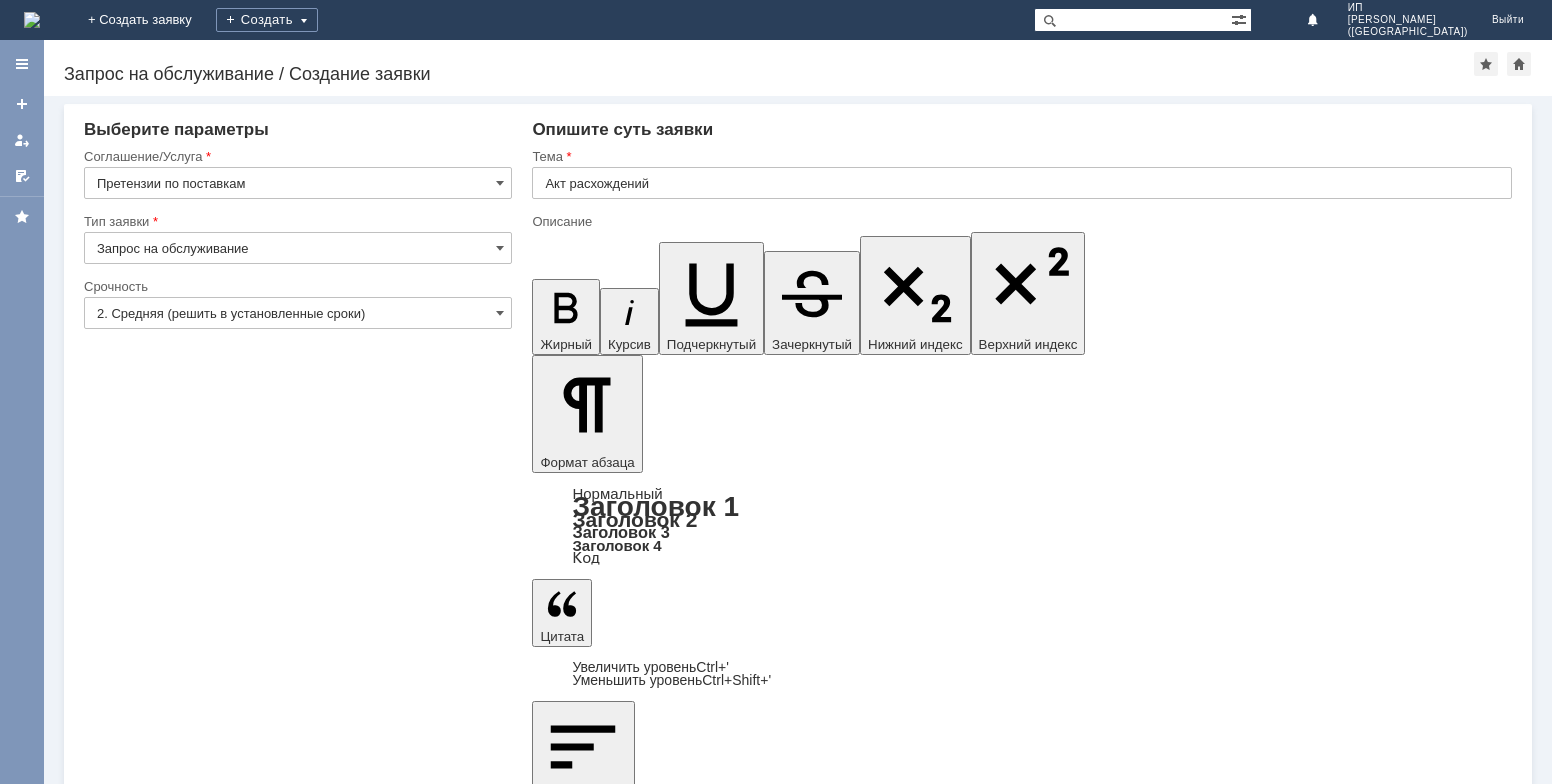 drag, startPoint x: 1246, startPoint y: 6017, endPoint x: 1267, endPoint y: 6019, distance: 21.095022 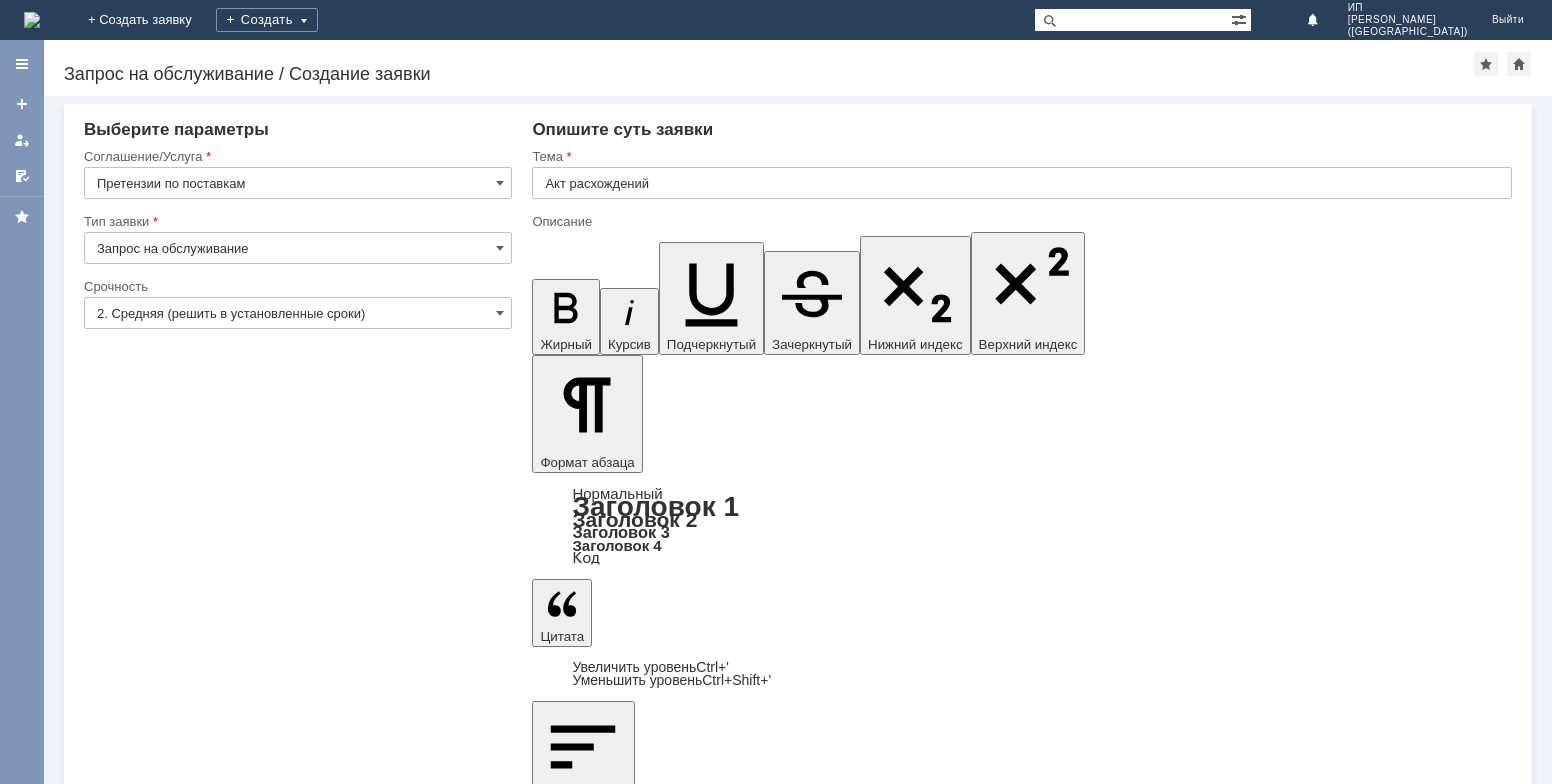 drag, startPoint x: 1290, startPoint y: 6015, endPoint x: 1310, endPoint y: 6011, distance: 20.396078 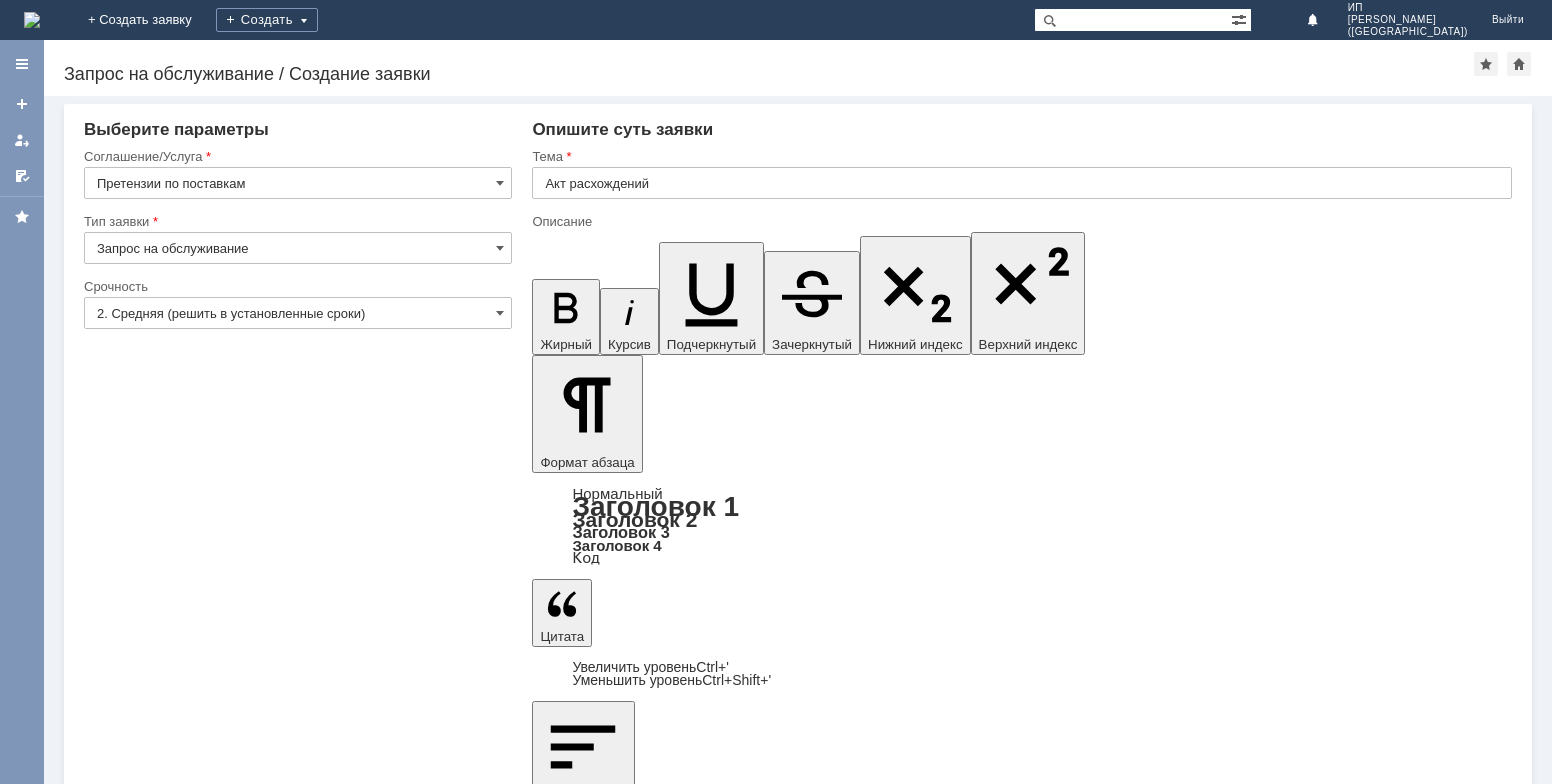 click on "Прошу принять в работу Акт расхождений РЖ - 174 от 03.06.2025 МБК Сильвер. Поступление ФЖРЖ-000174 от 15.07.2025 (ФТТ2-8237 от 11.07.2025)" at bounding box center [690, 6043] 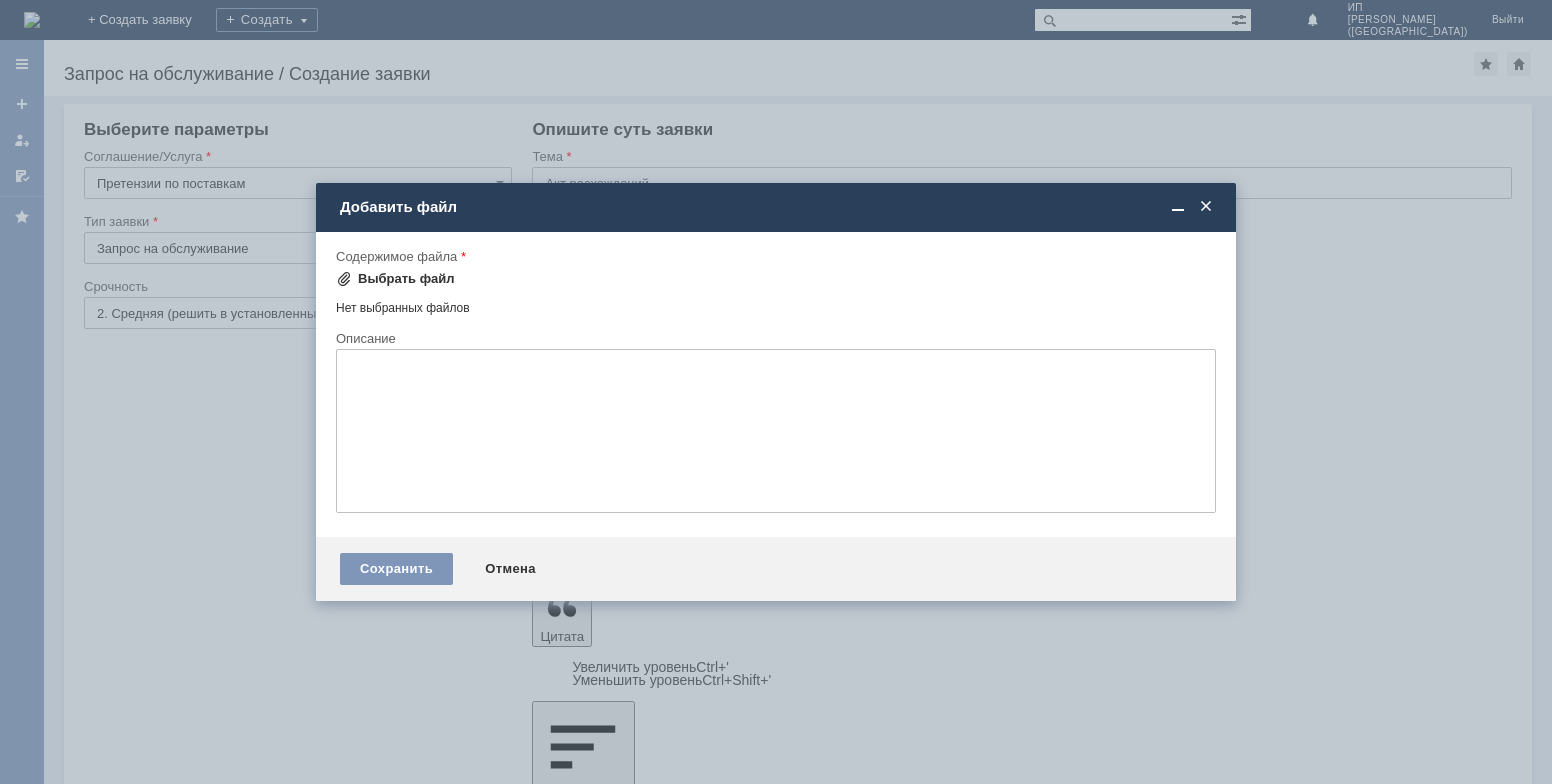 click on "Выбрать файл" at bounding box center (406, 279) 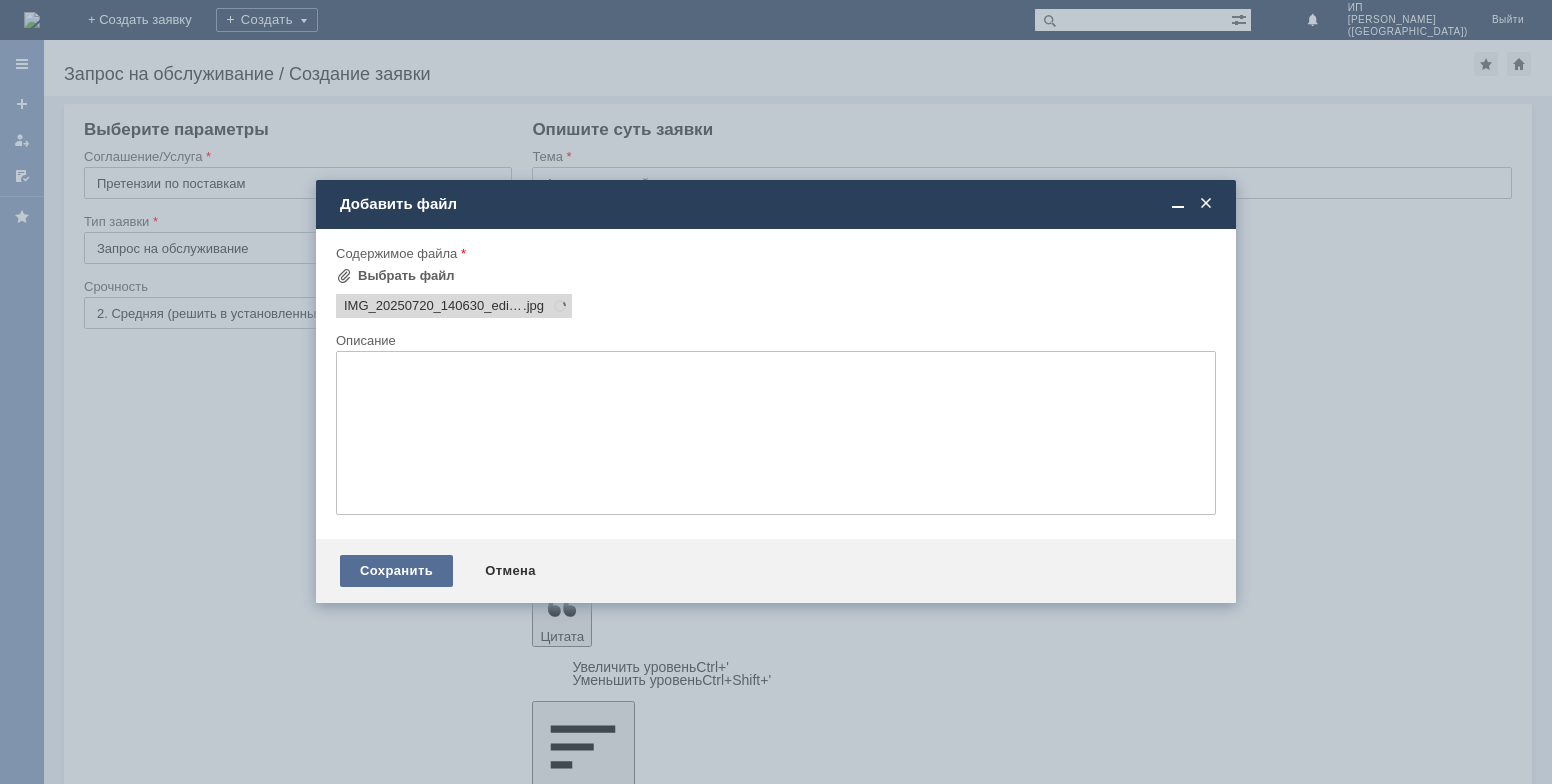 scroll, scrollTop: 0, scrollLeft: 0, axis: both 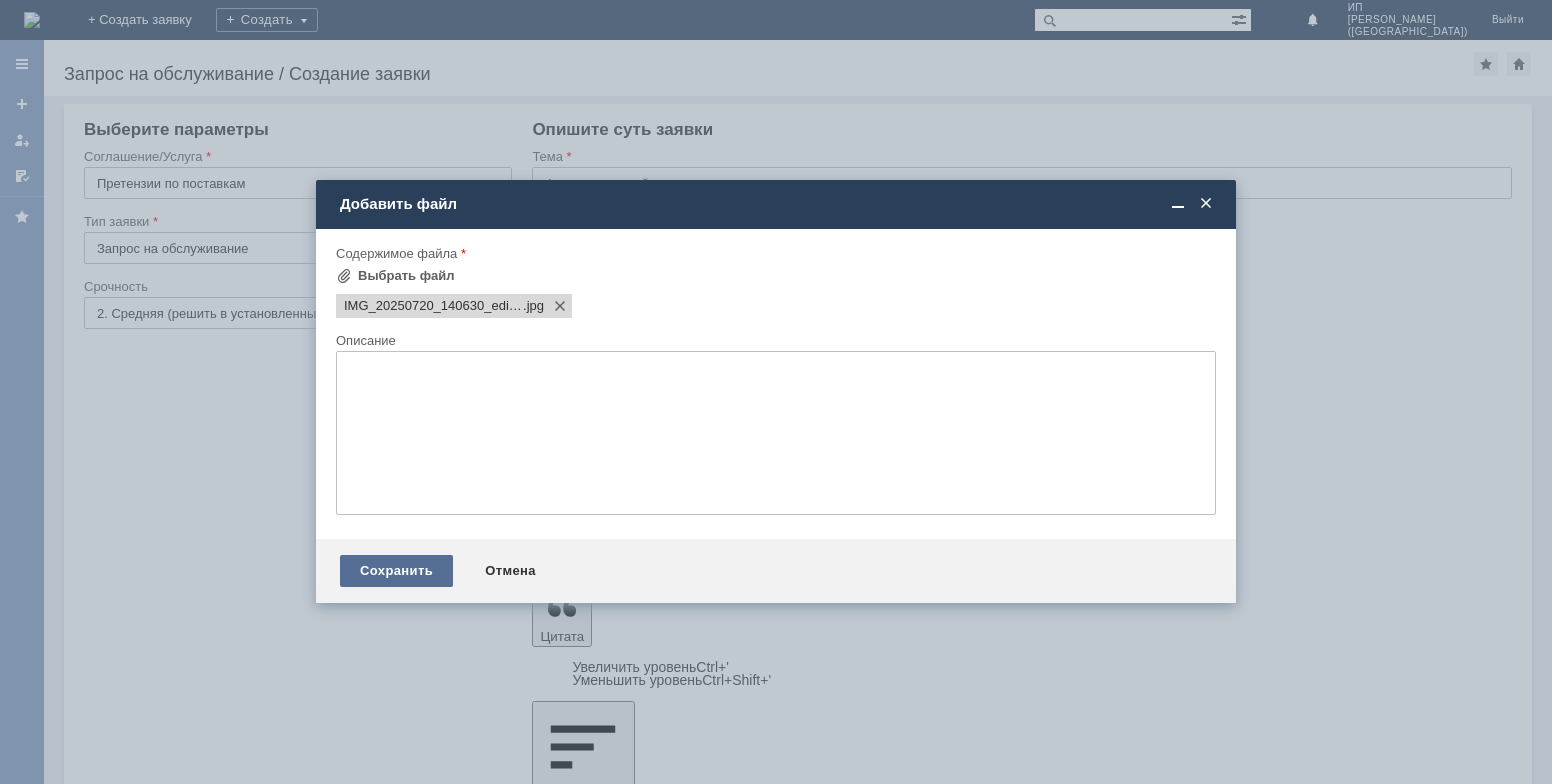 click on "Сохранить" at bounding box center [396, 571] 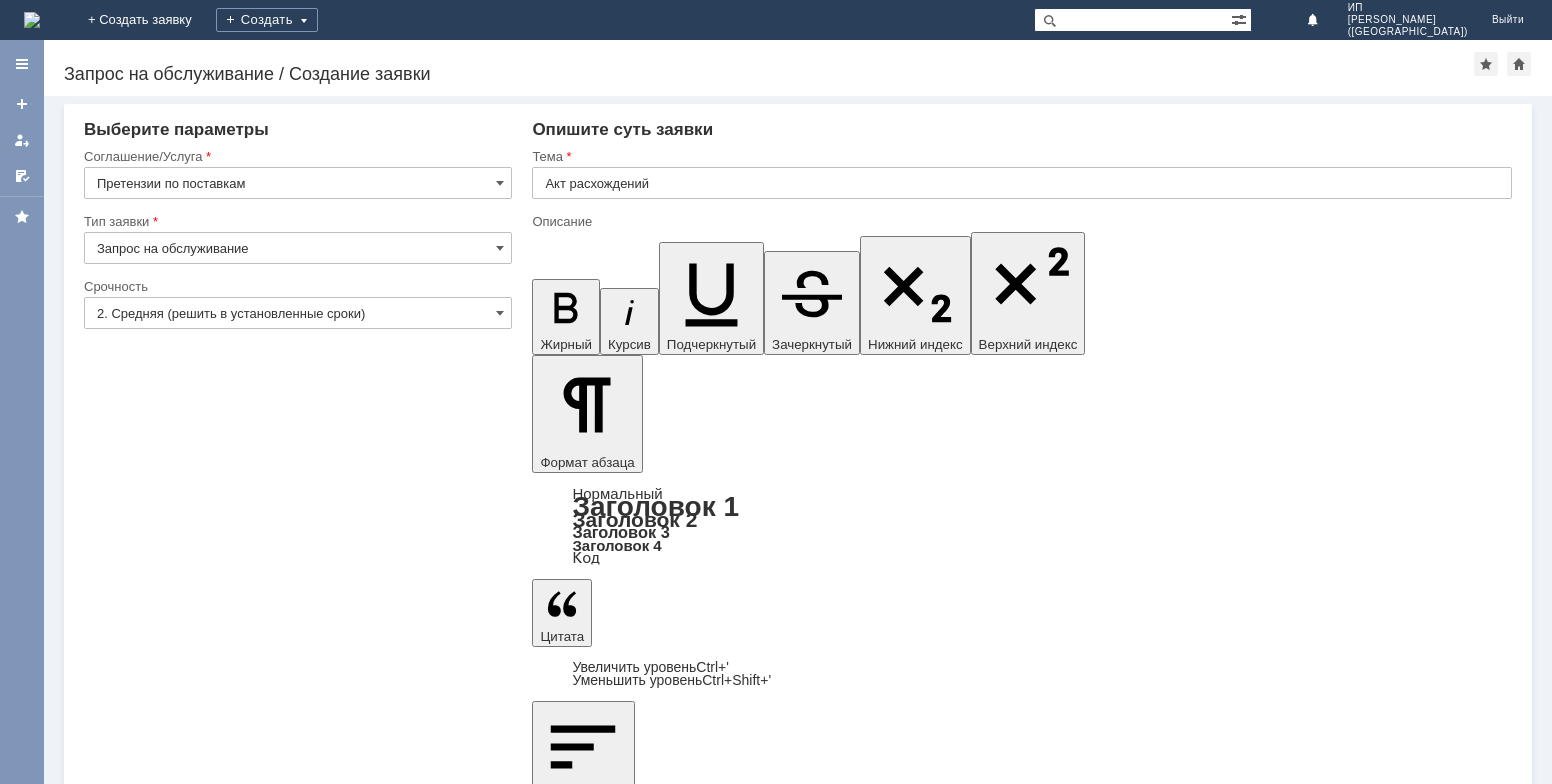 click on "Сохранить" at bounding box center [144, 6278] 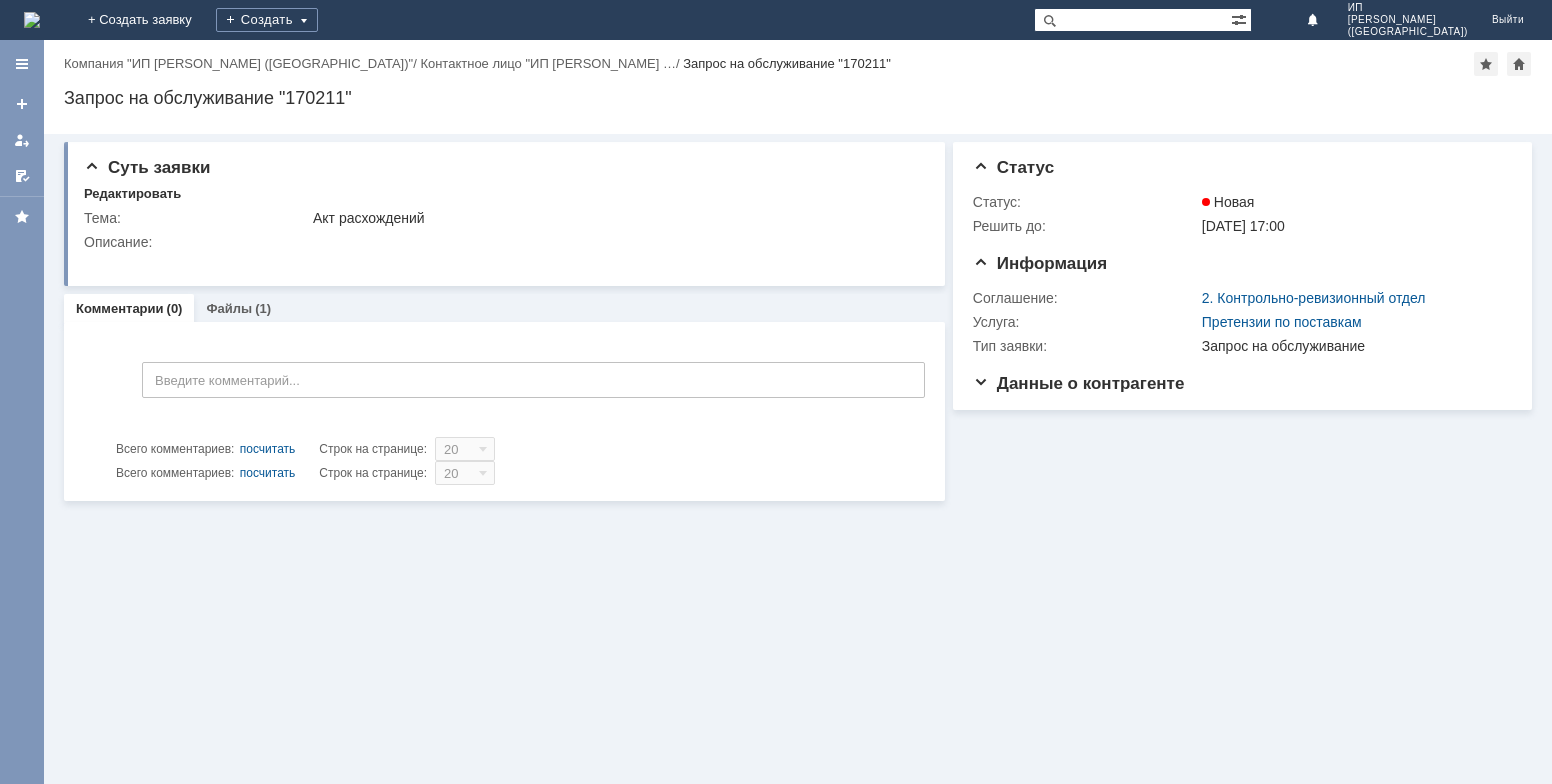 scroll, scrollTop: 0, scrollLeft: 0, axis: both 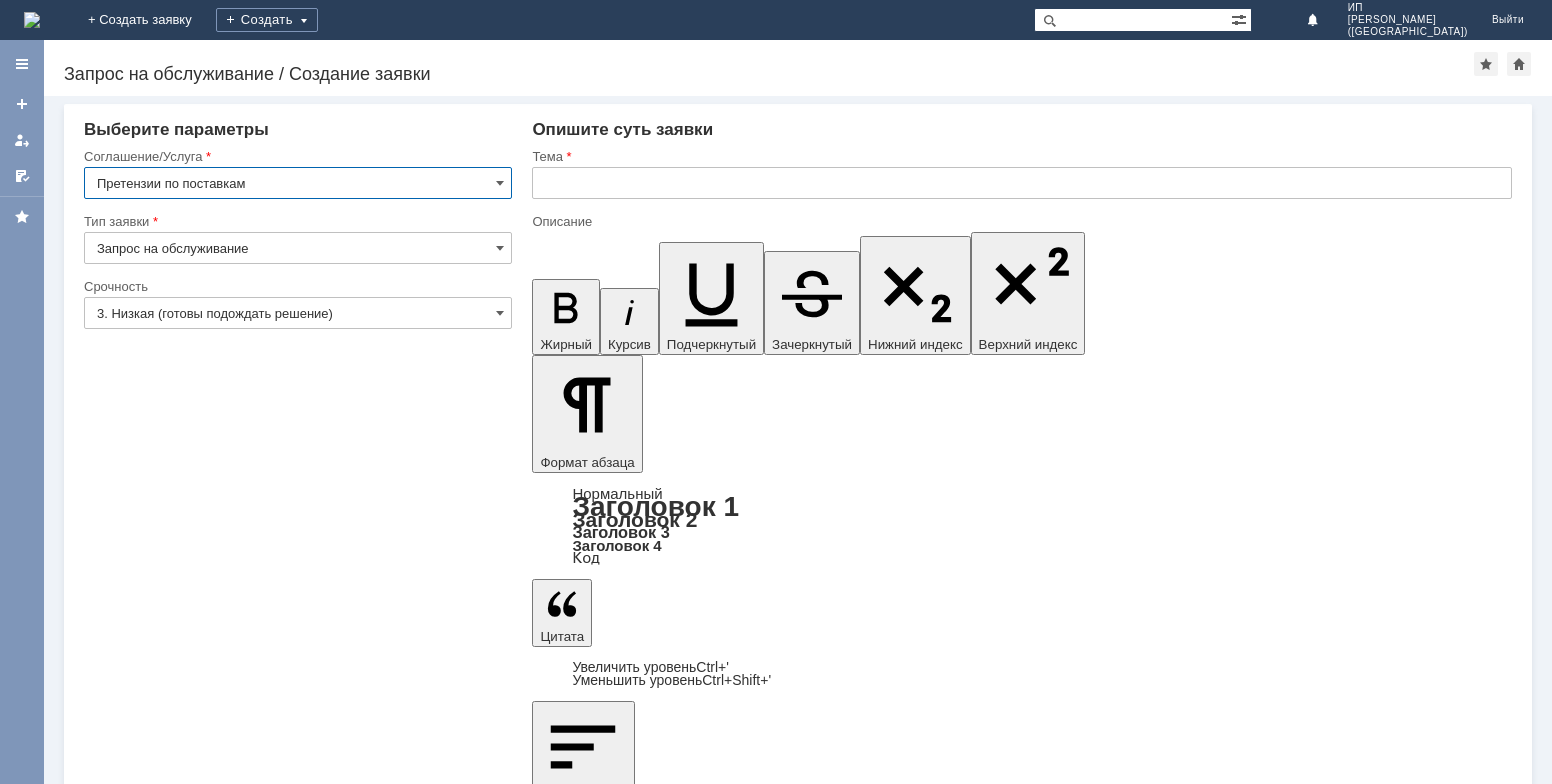 click on "3. Низкая (готовы подождать решение)" at bounding box center (298, 313) 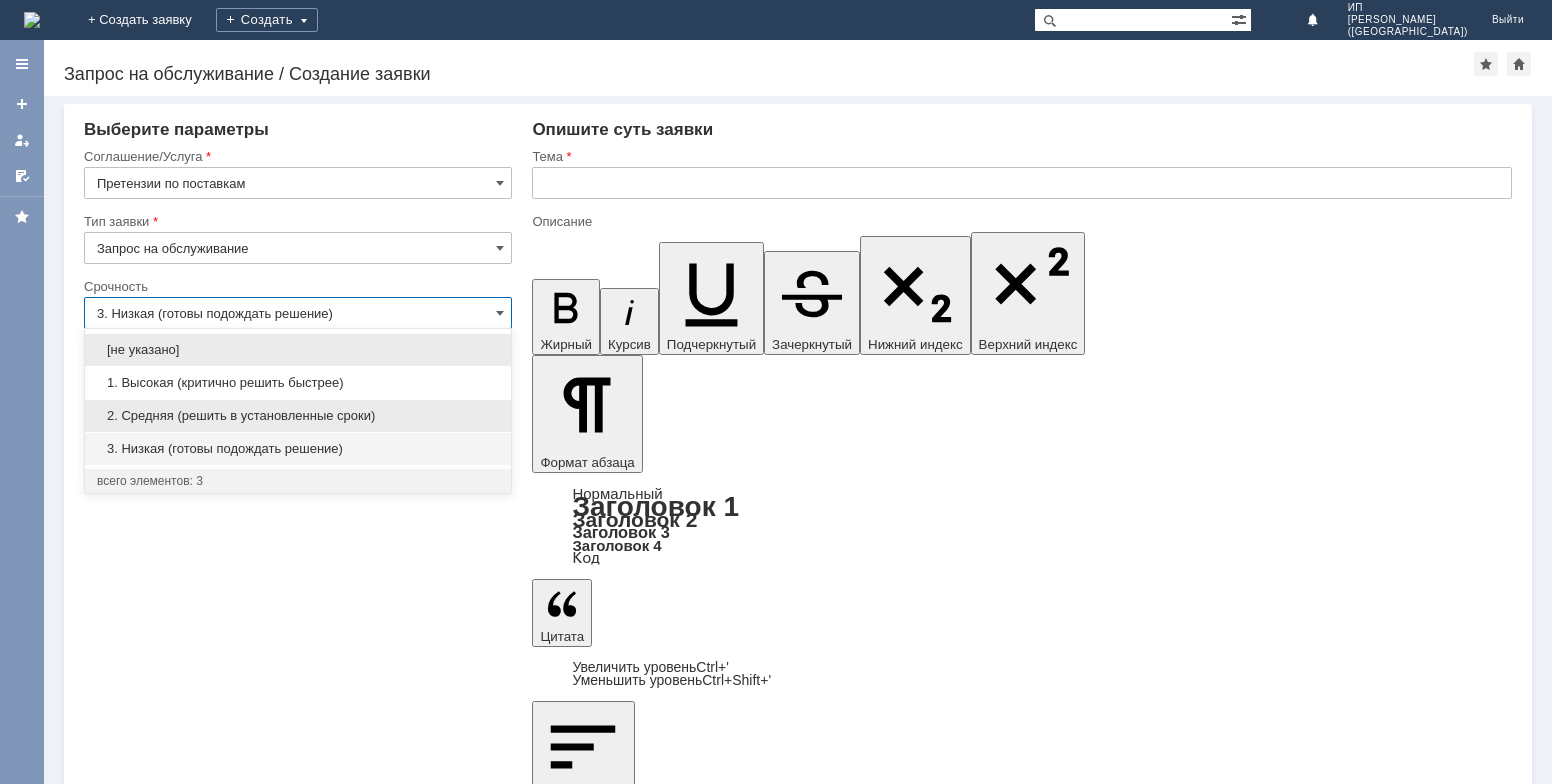 click on "2. Средняя (решить в установленные сроки)" at bounding box center [298, 416] 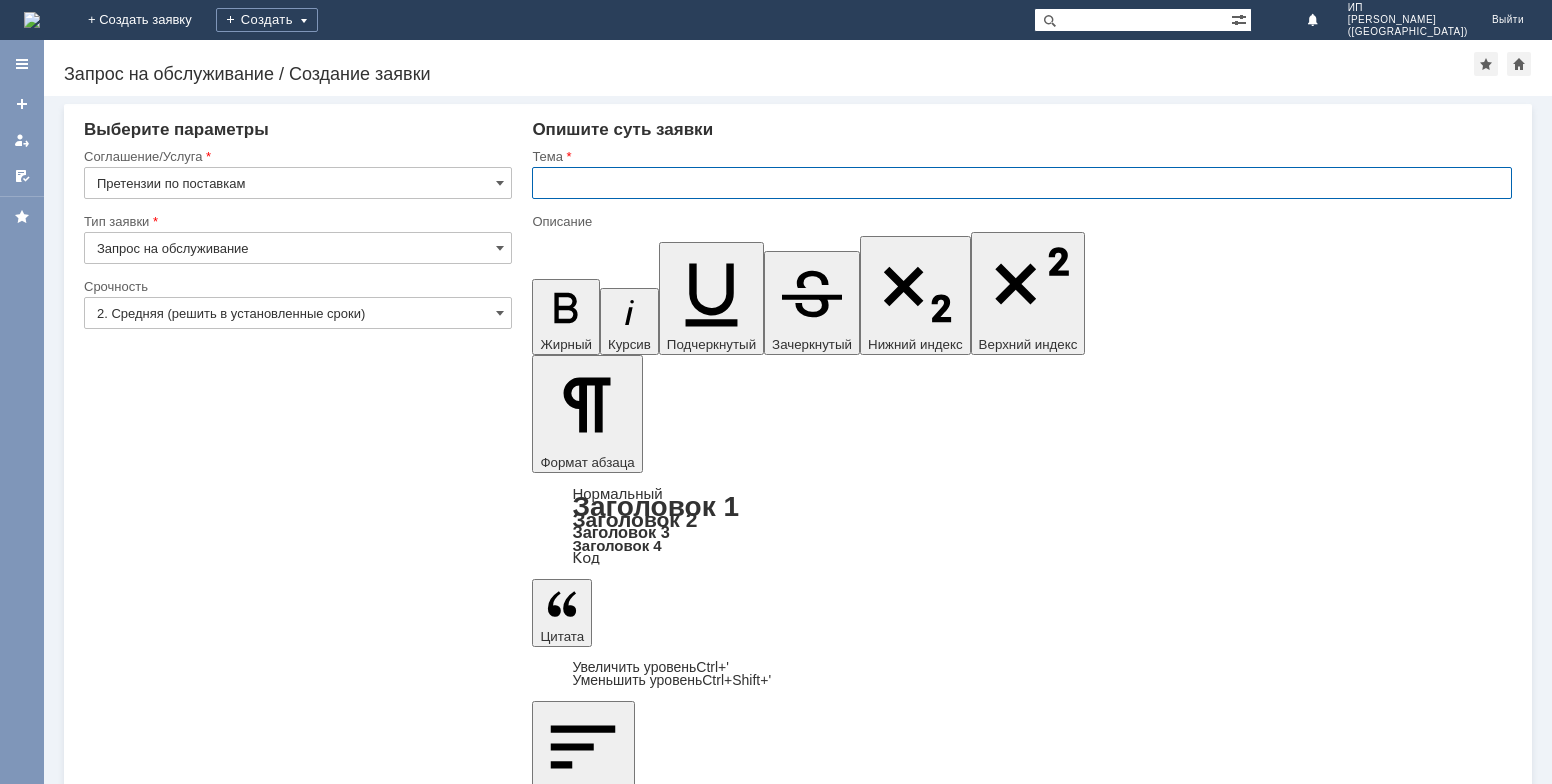 click at bounding box center [1022, 183] 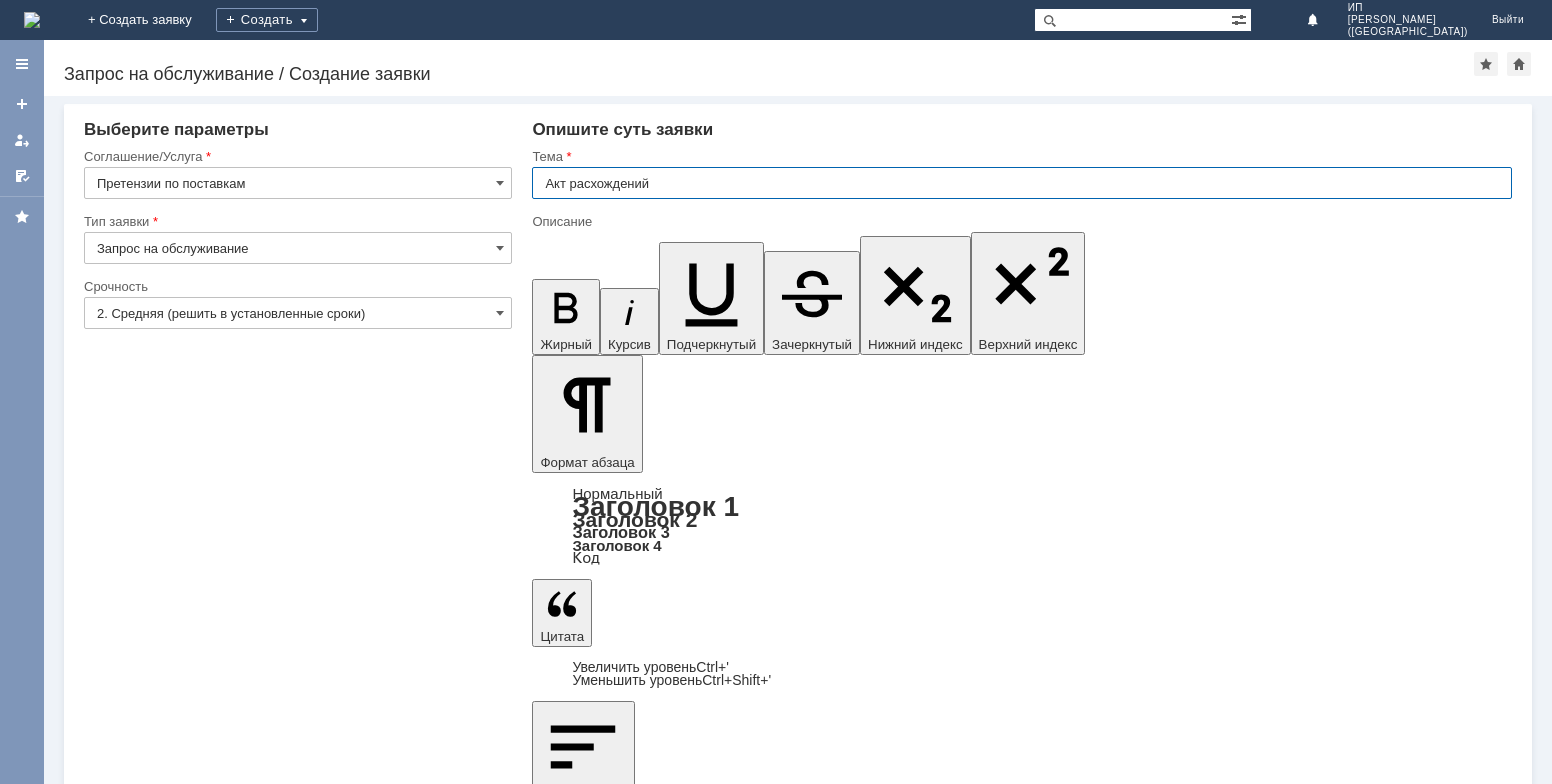 type on "Акт расхождений" 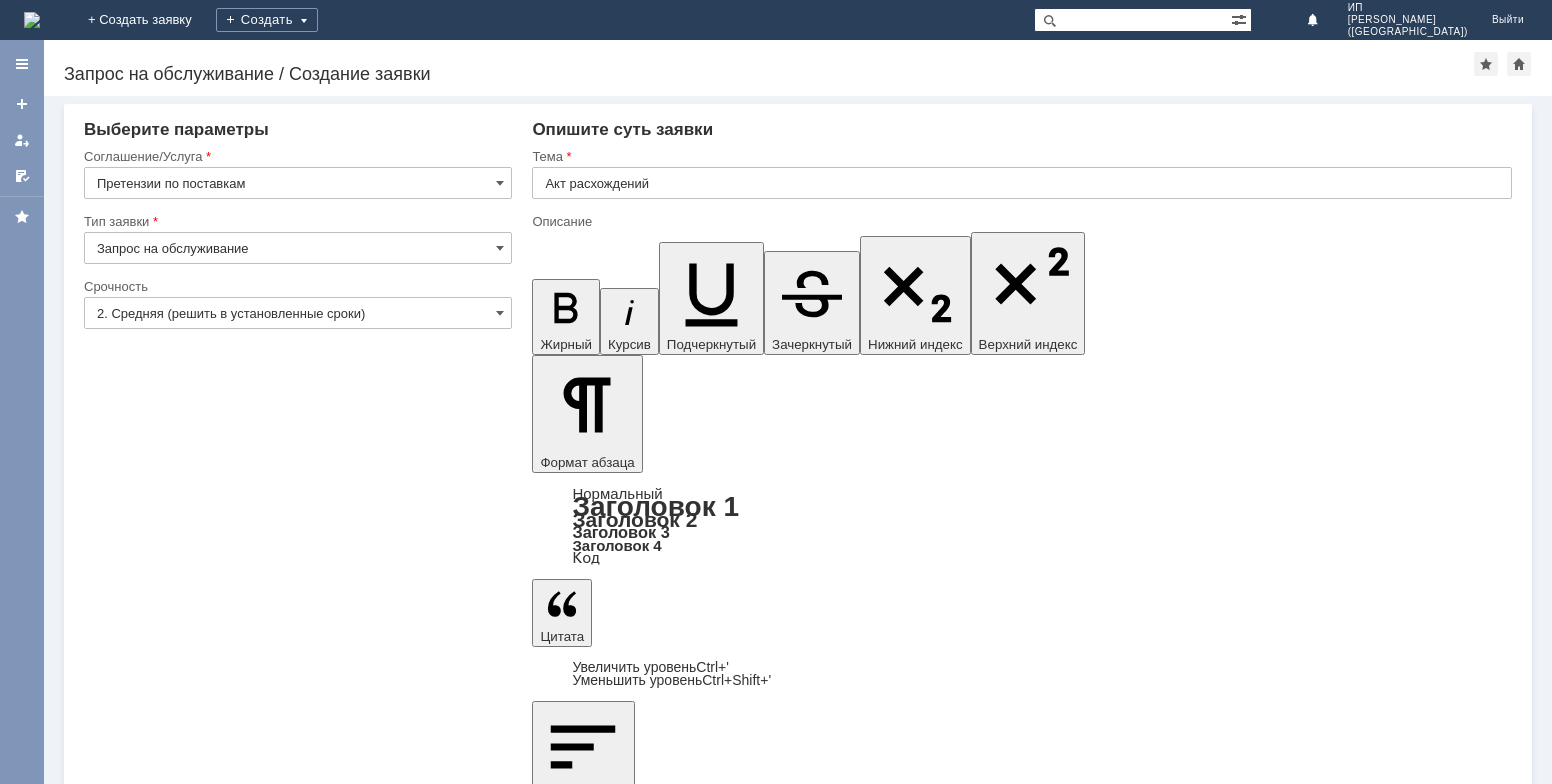drag, startPoint x: 655, startPoint y: 5976, endPoint x: 675, endPoint y: 5984, distance: 21.540659 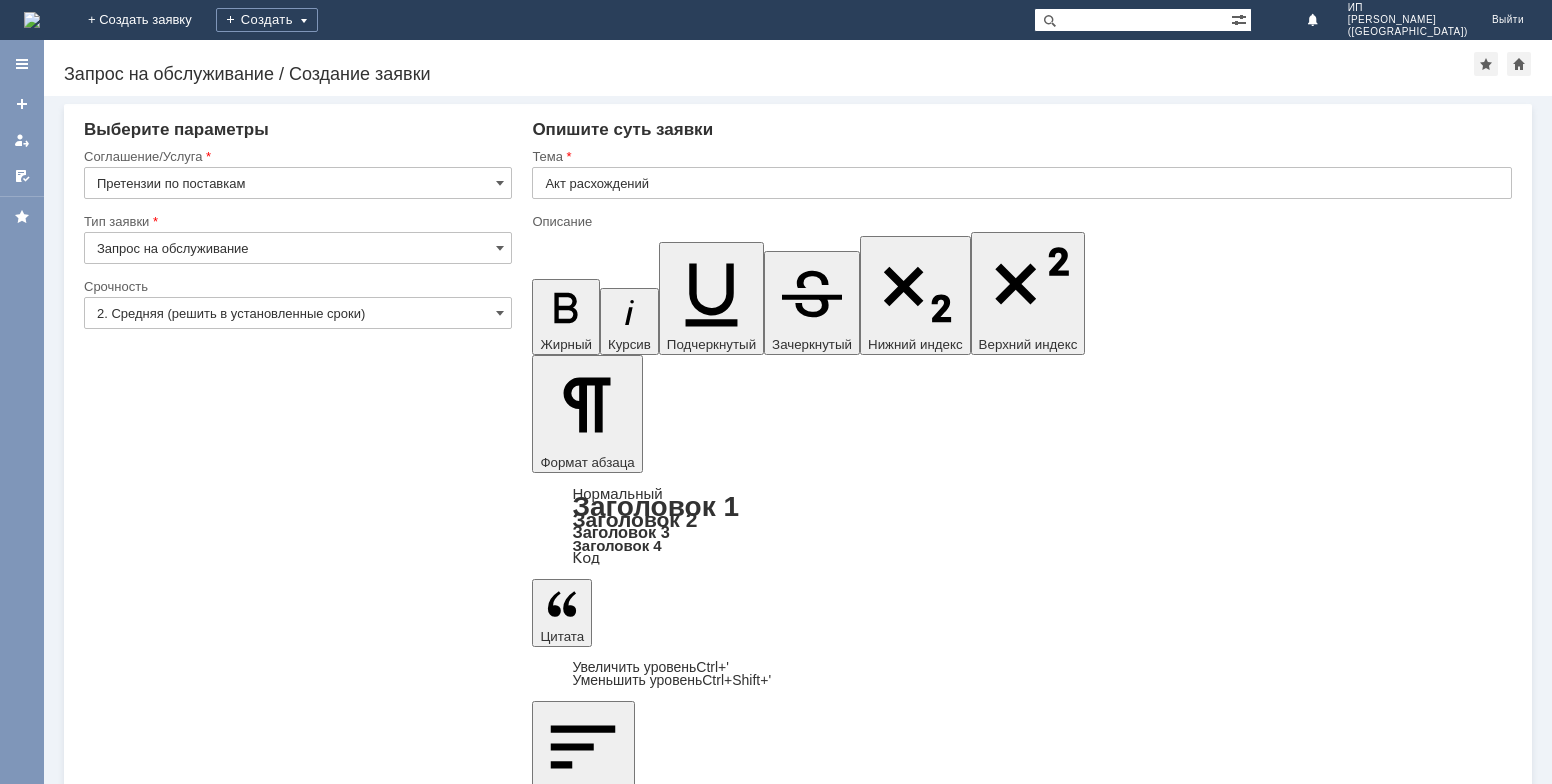 type 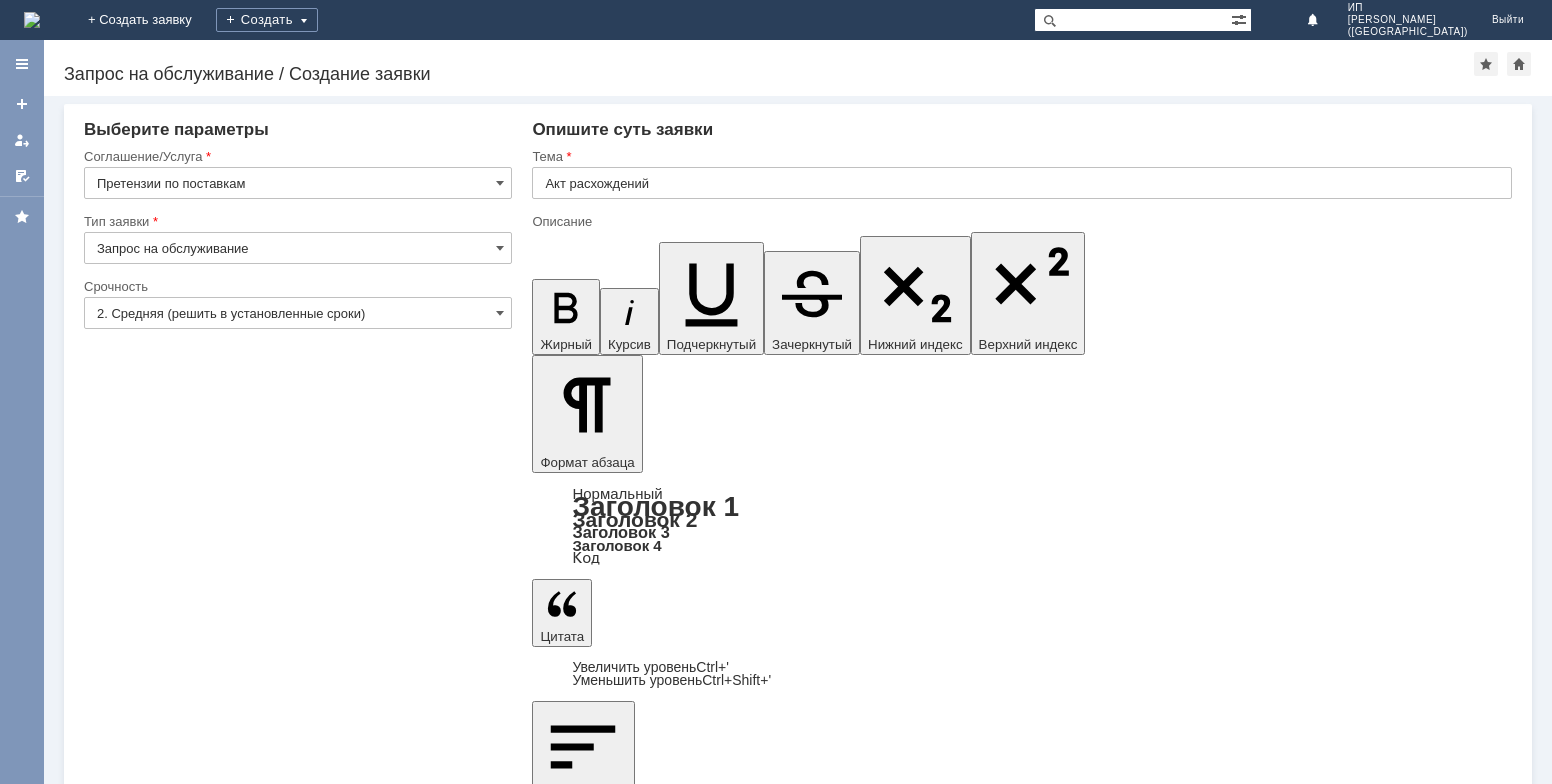 click on "Прошу принять в работу Акт расхождений РЖ -197 от 01.07.2025 МБК Сильвер. Поступление ФЖРЖ-000197 от 01.07.2025 (ФТТ2-8237 от 11.07.2025)" at bounding box center (690, 6043) 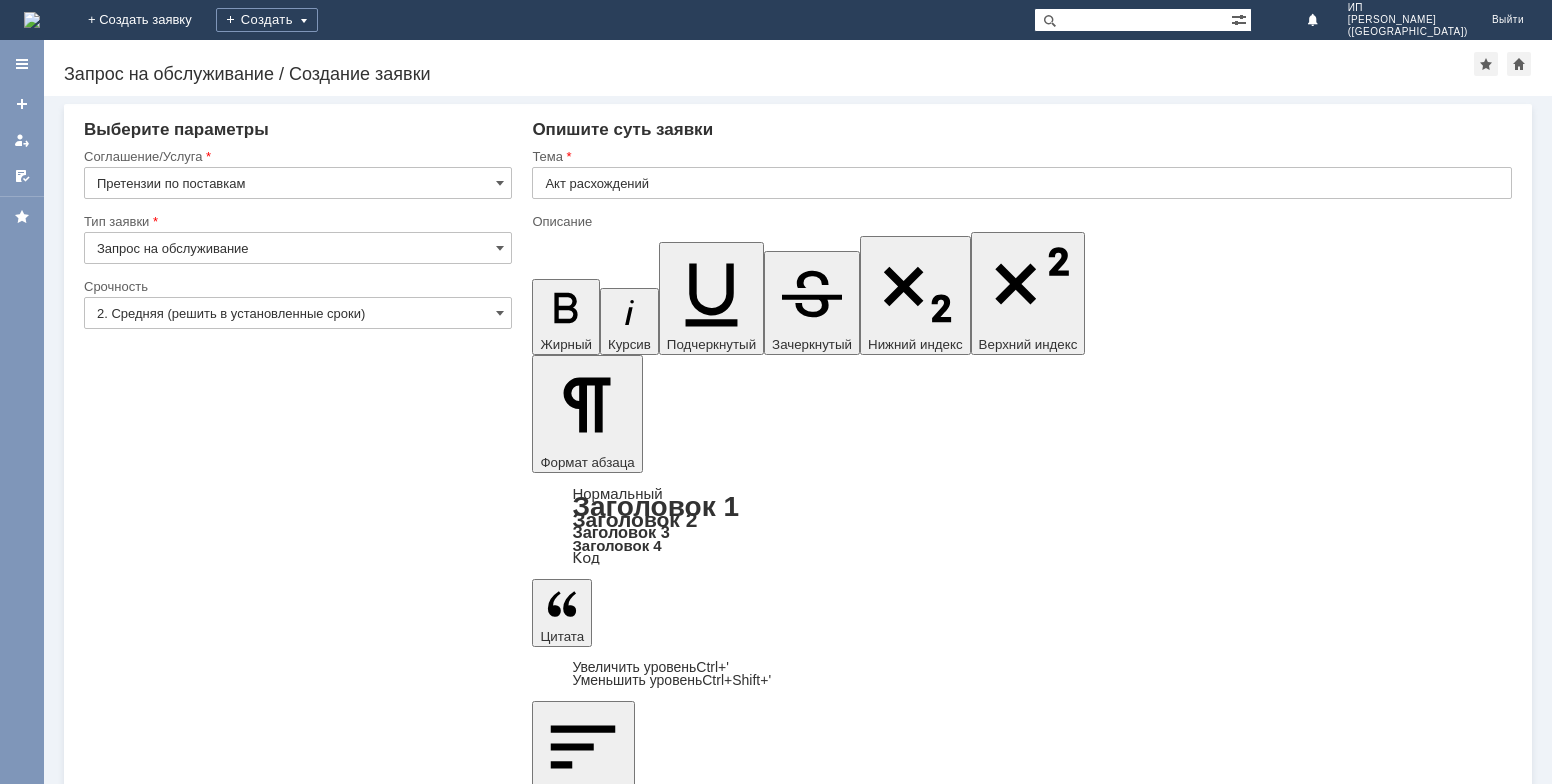 click on "Добавить файл" at bounding box center [608, 6148] 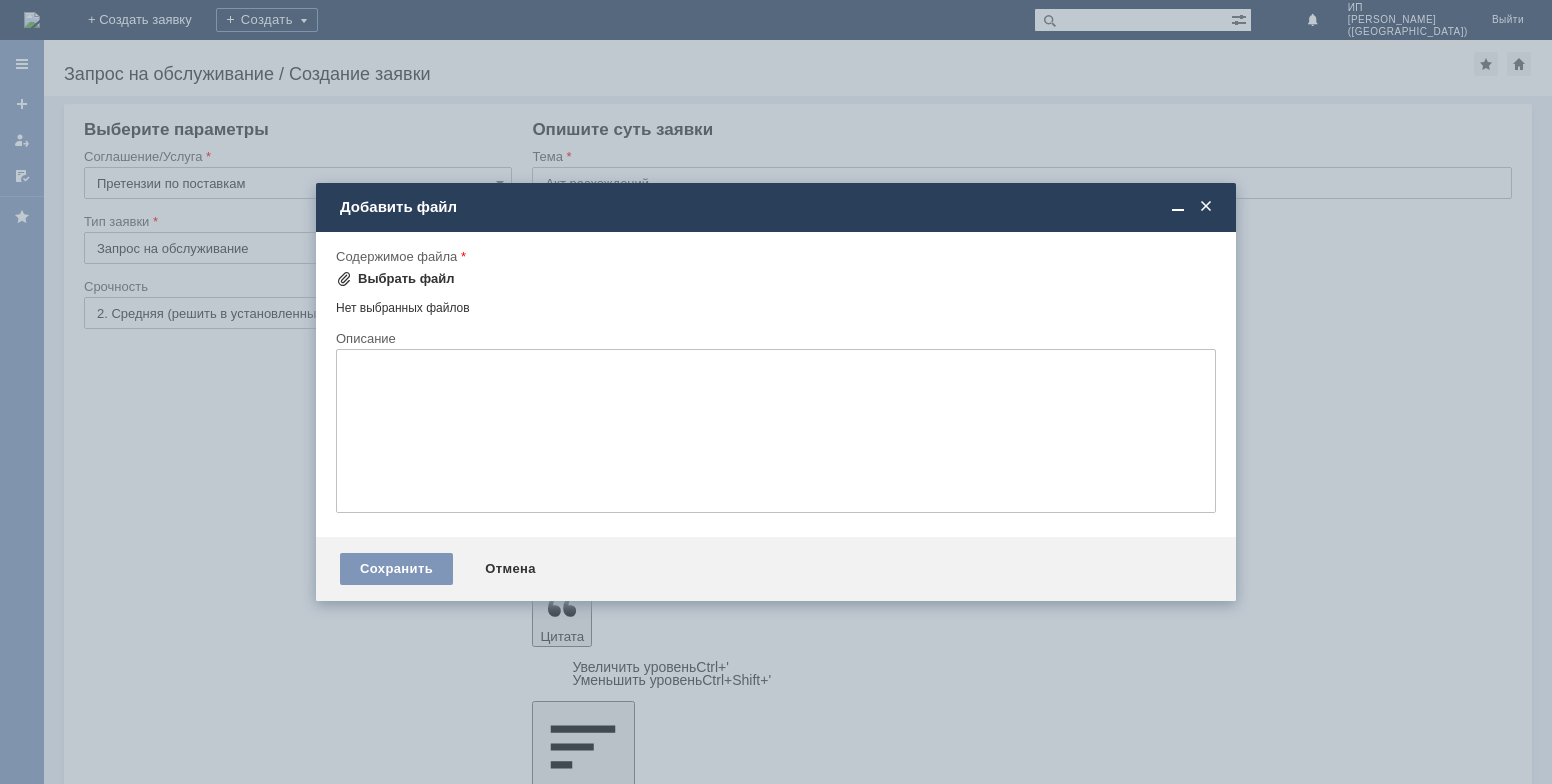 click on "Выбрать файл" at bounding box center [406, 279] 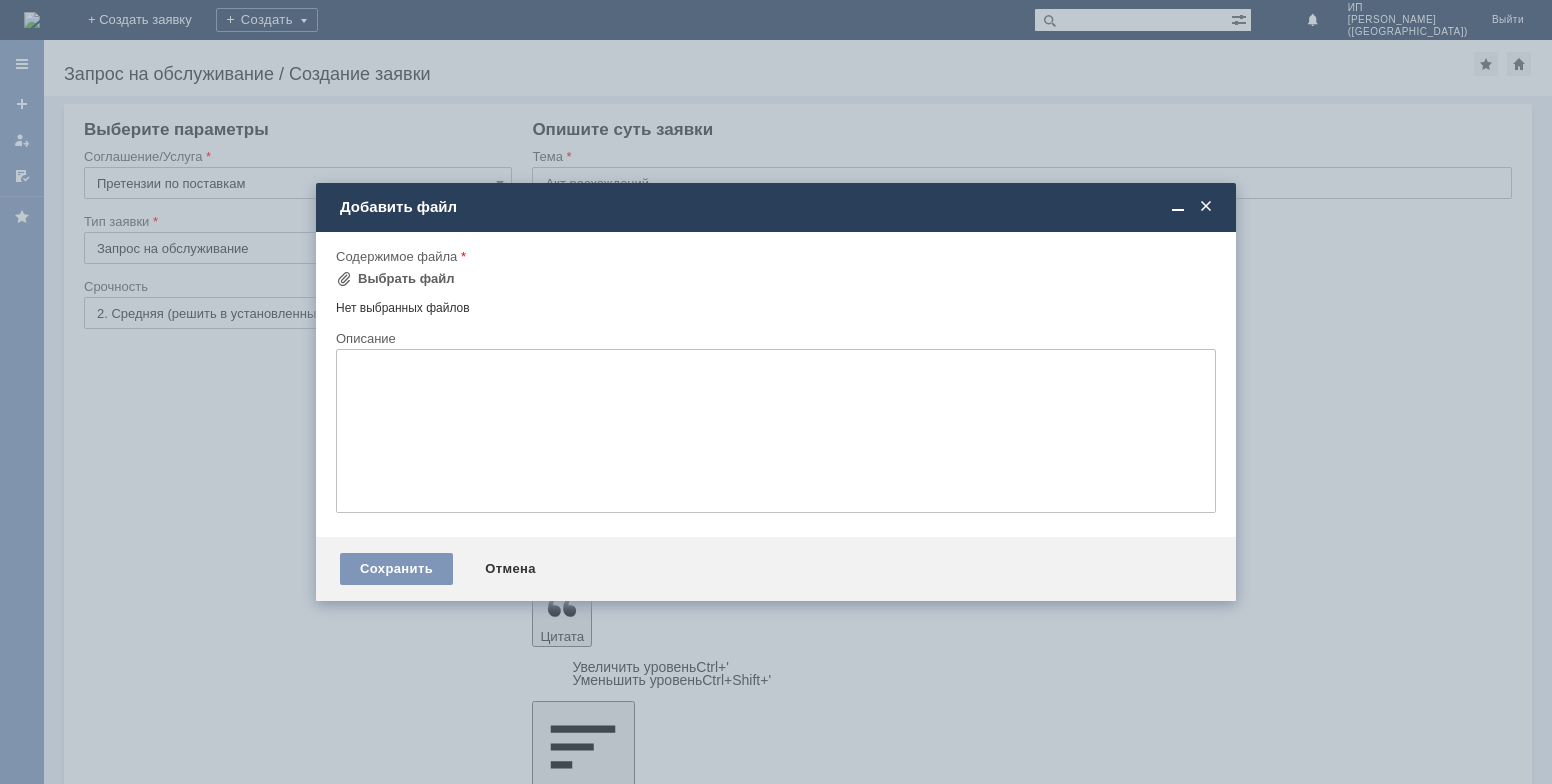 click at bounding box center (1206, 207) 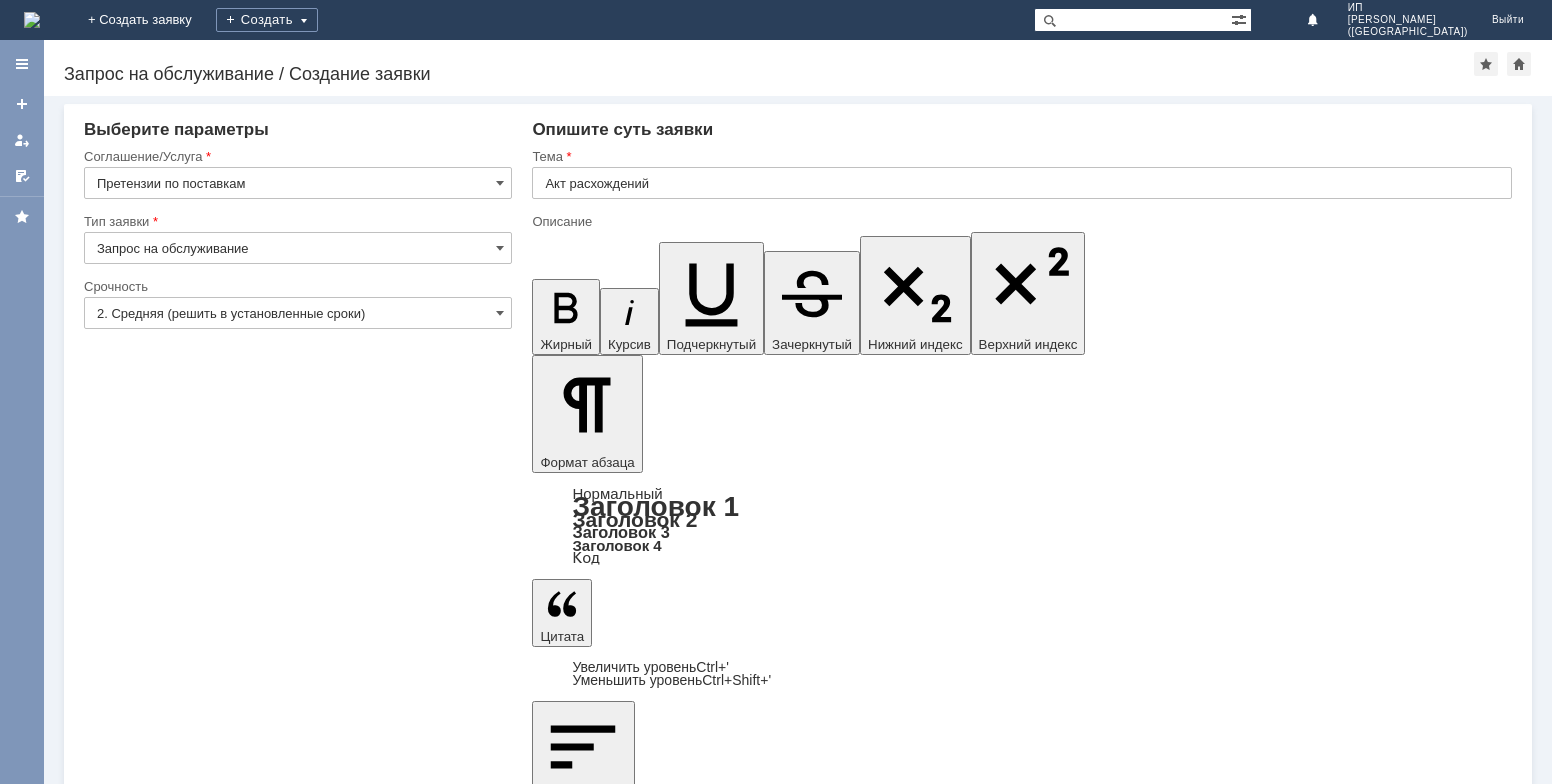 drag, startPoint x: 1312, startPoint y: 127, endPoint x: 1149, endPoint y: 231, distance: 193.352 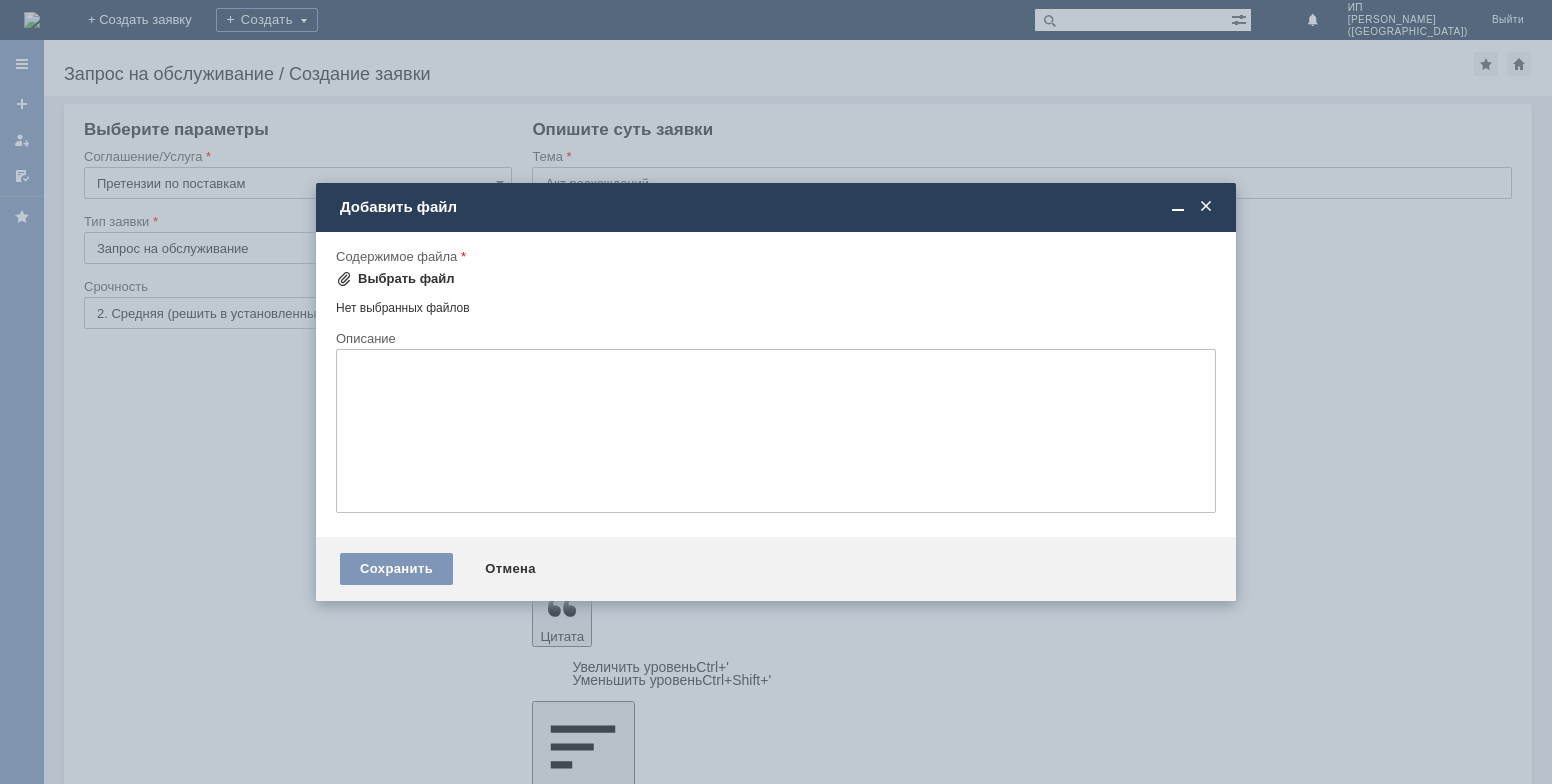 click on "Содержимое файла Выбрать файл Нет выбранных файлов Перетащите файлы сюда" at bounding box center (776, 289) 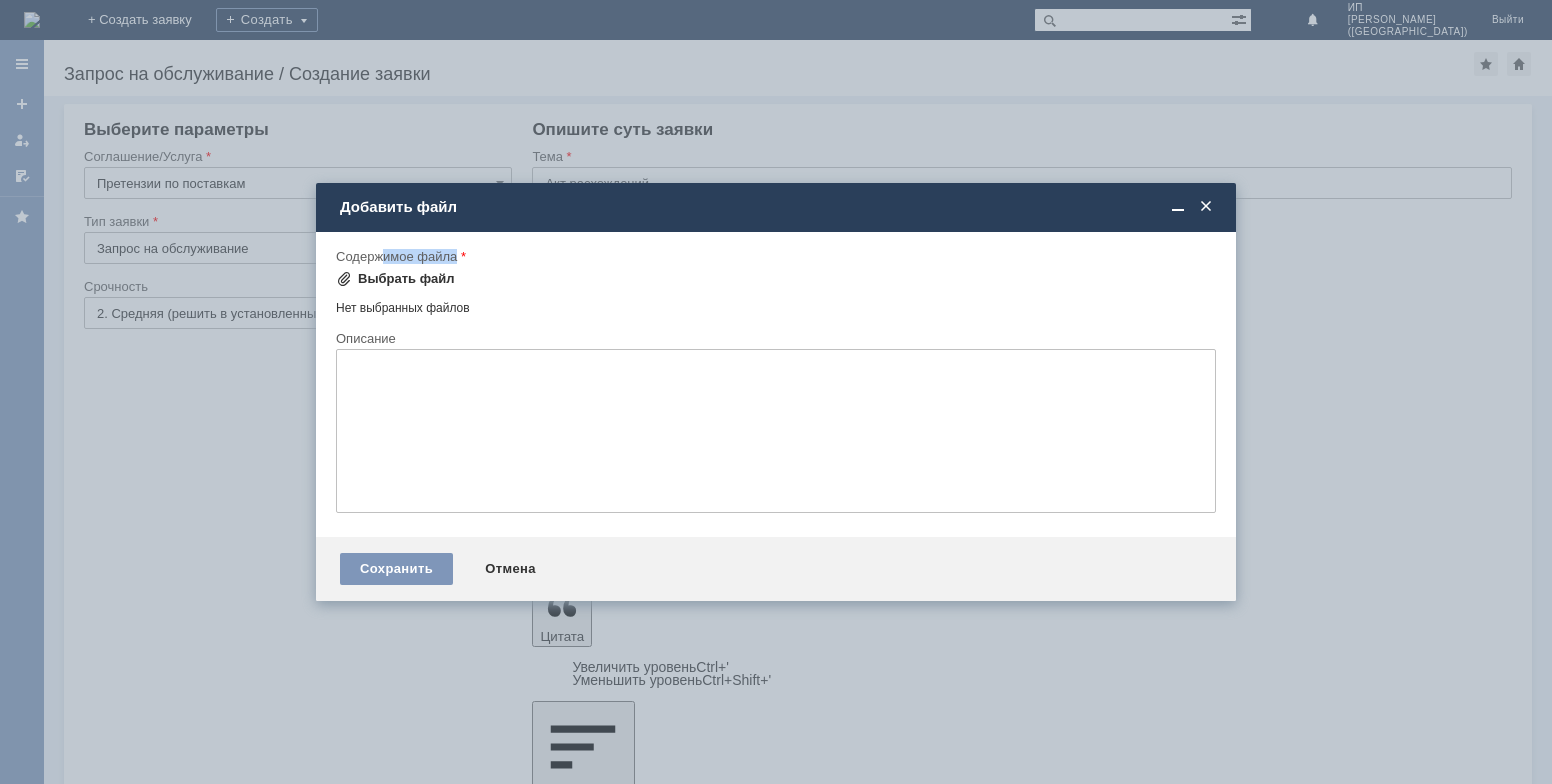 click on "Выбрать файл" at bounding box center (406, 279) 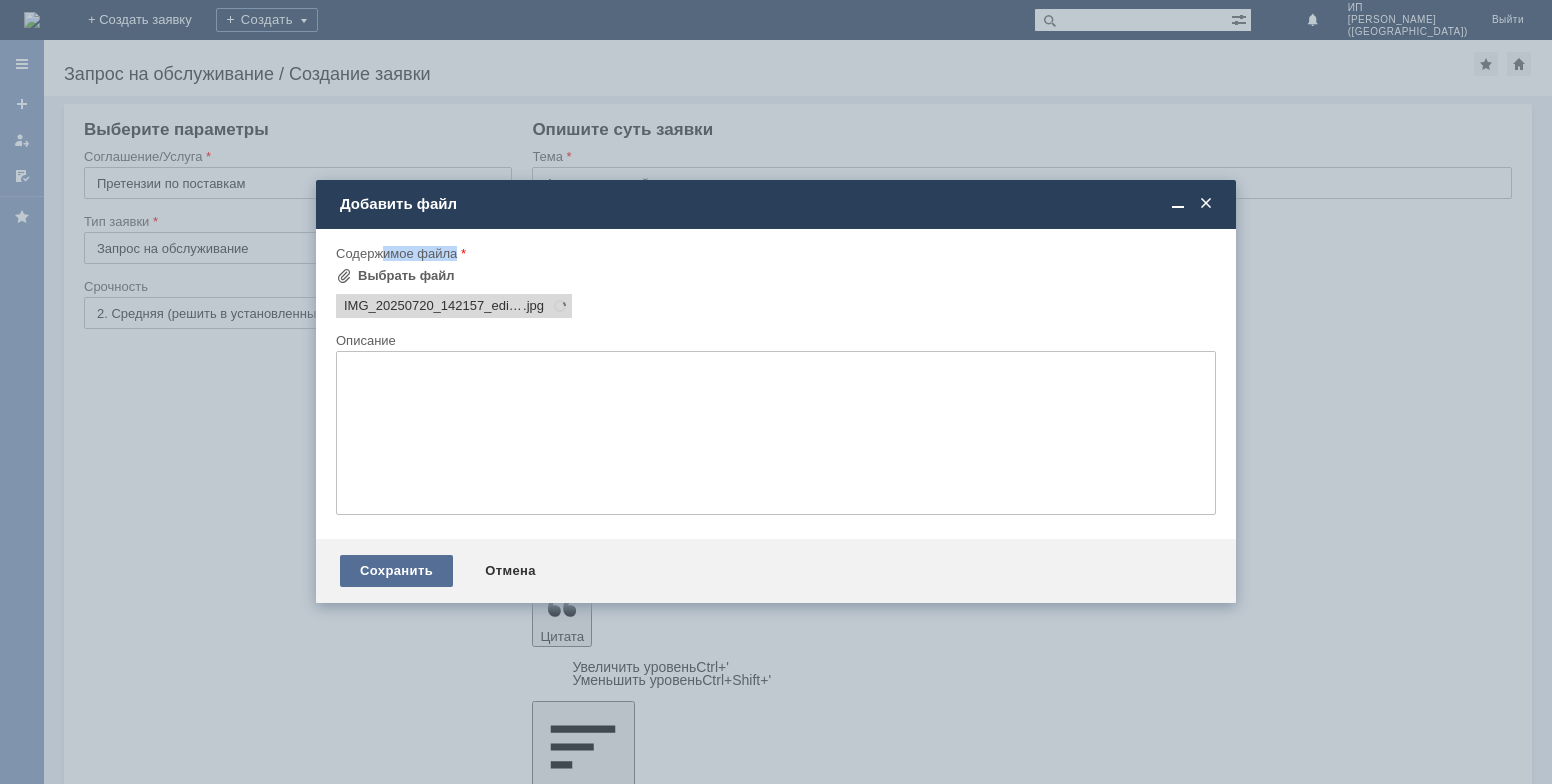 scroll, scrollTop: 0, scrollLeft: 0, axis: both 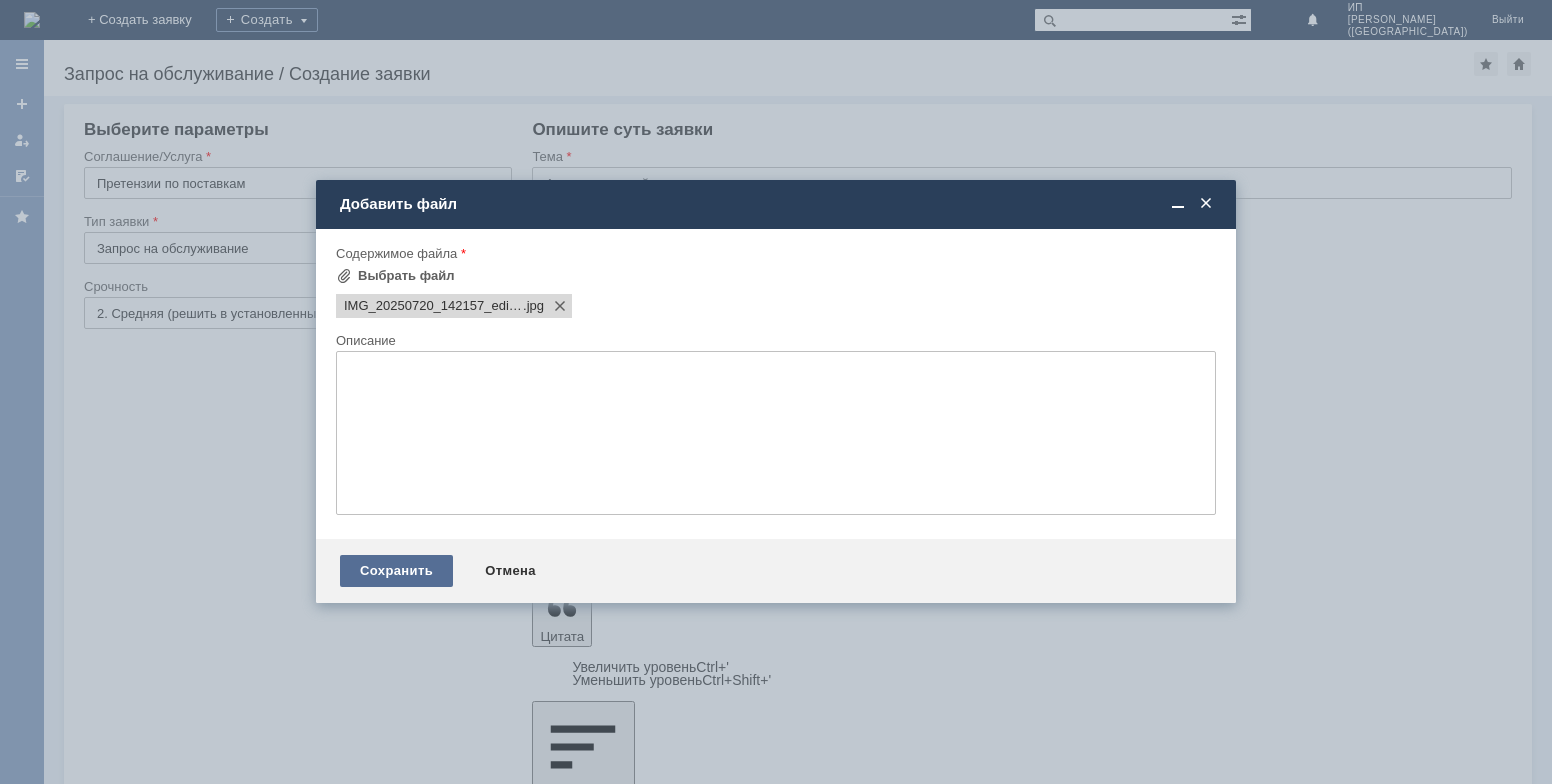 click on "Сохранить" at bounding box center [396, 571] 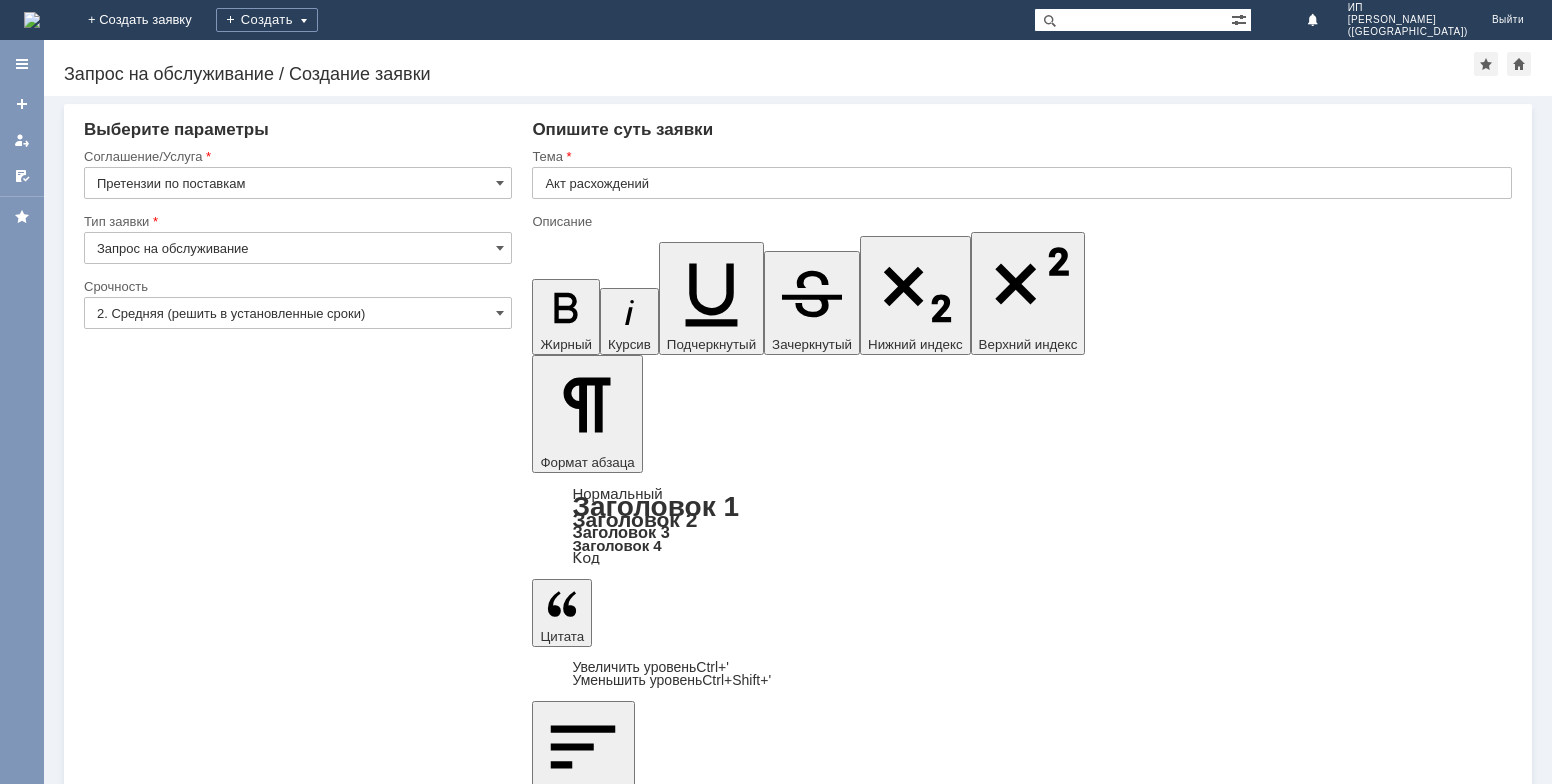 click on "Сохранить" at bounding box center [144, 6278] 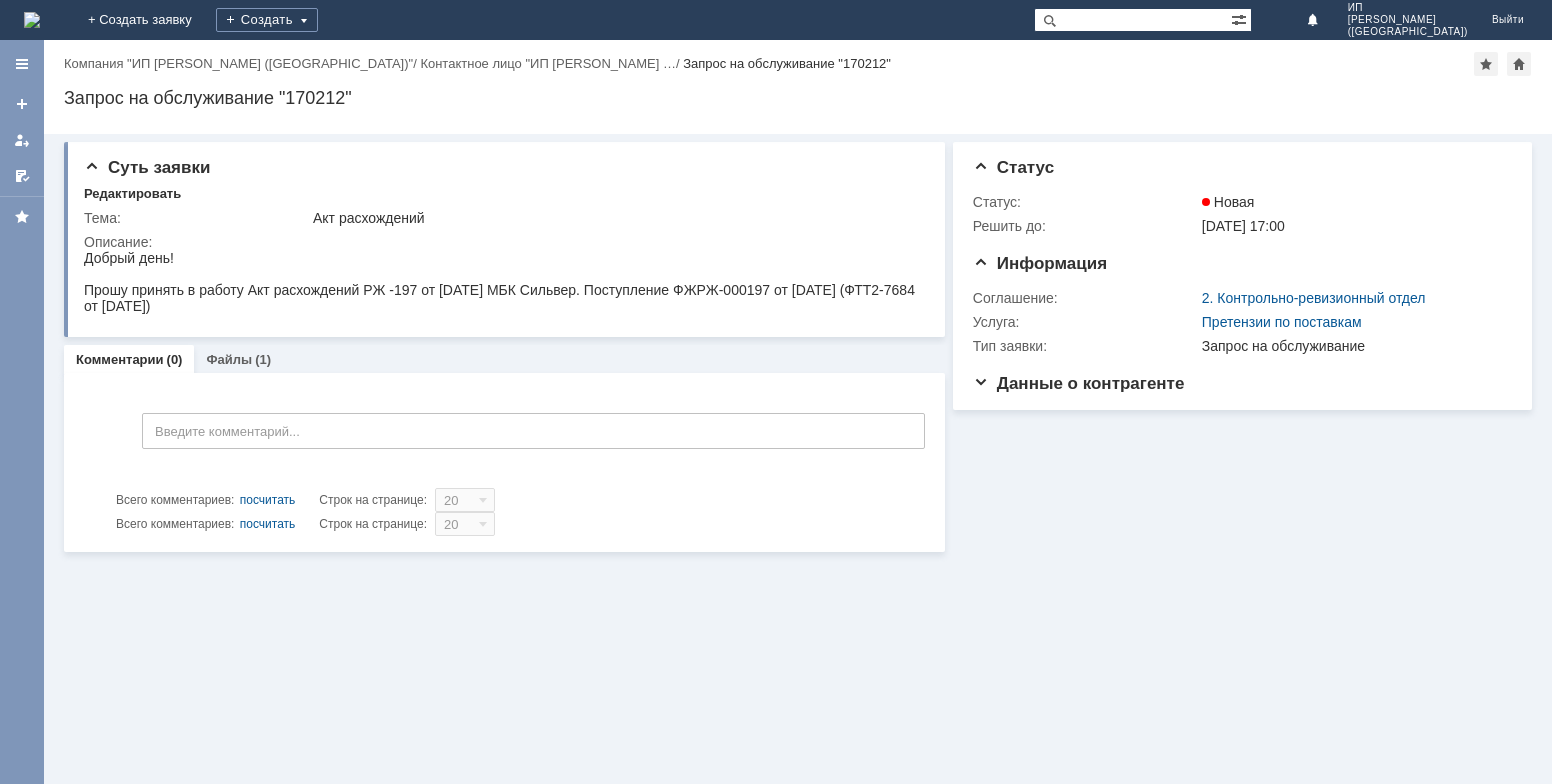 scroll, scrollTop: 0, scrollLeft: 0, axis: both 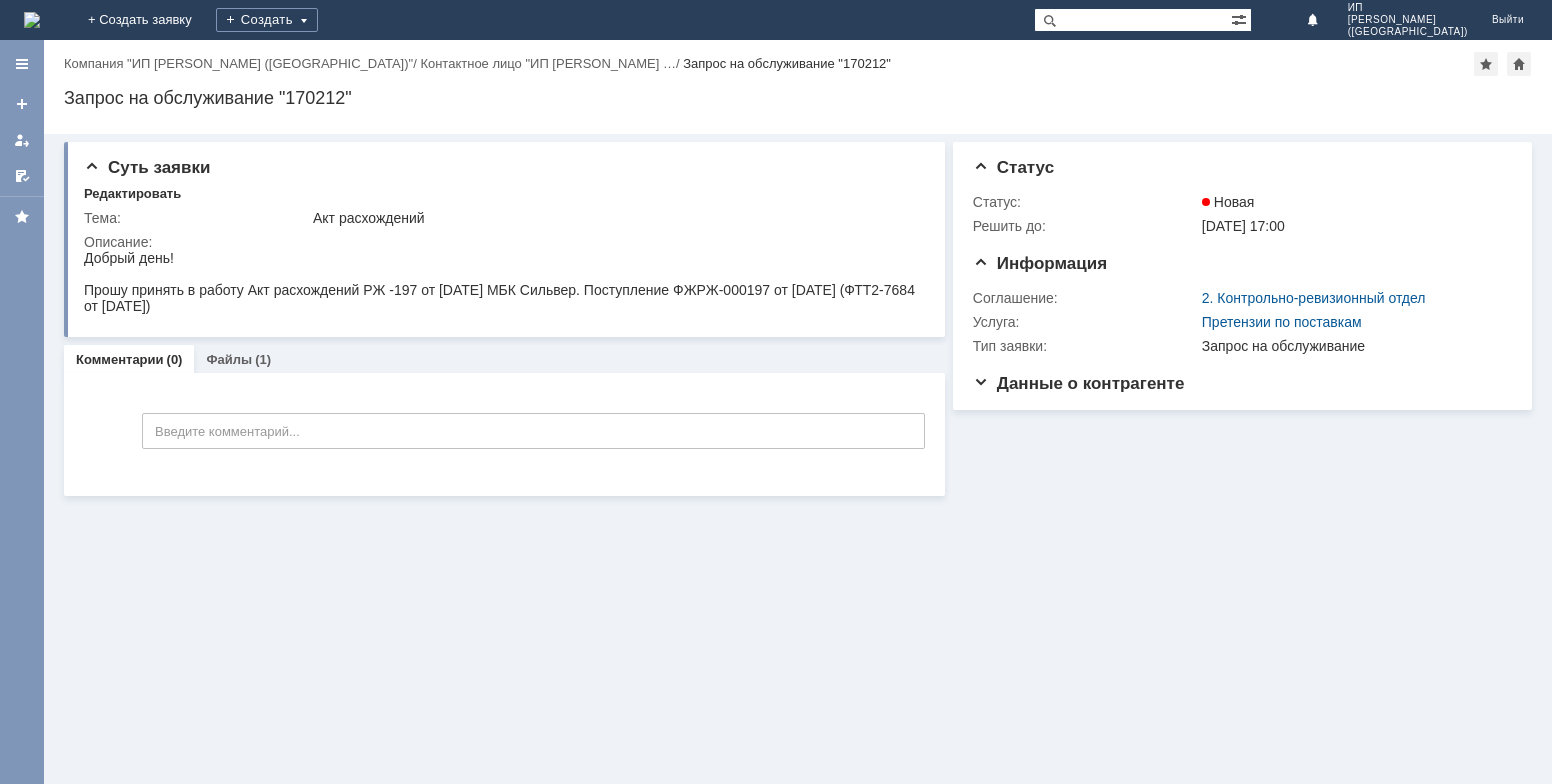 drag, startPoint x: 499, startPoint y: 711, endPoint x: 550, endPoint y: 621, distance: 103.44564 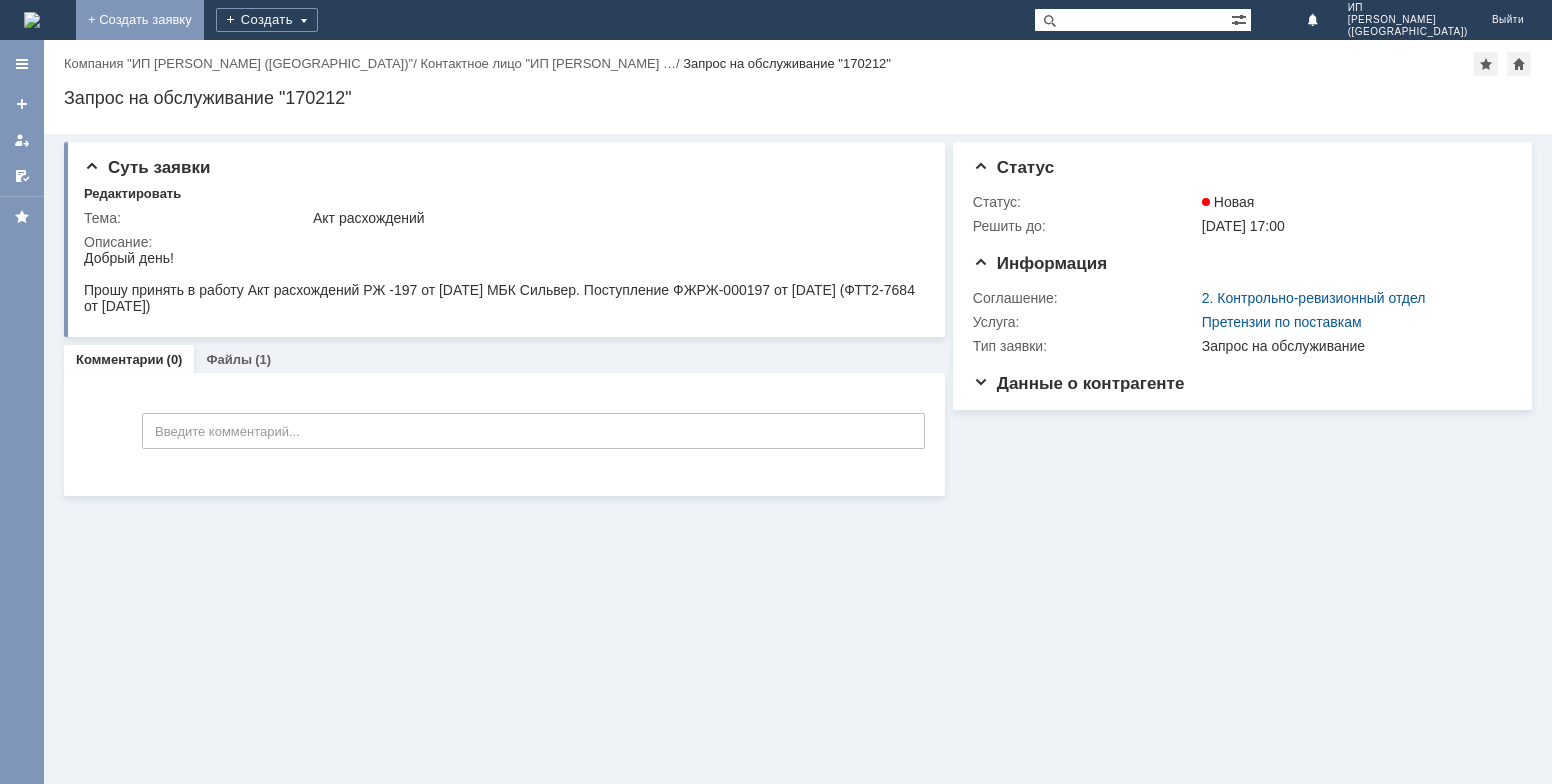 click on "+ Создать заявку" at bounding box center [140, 20] 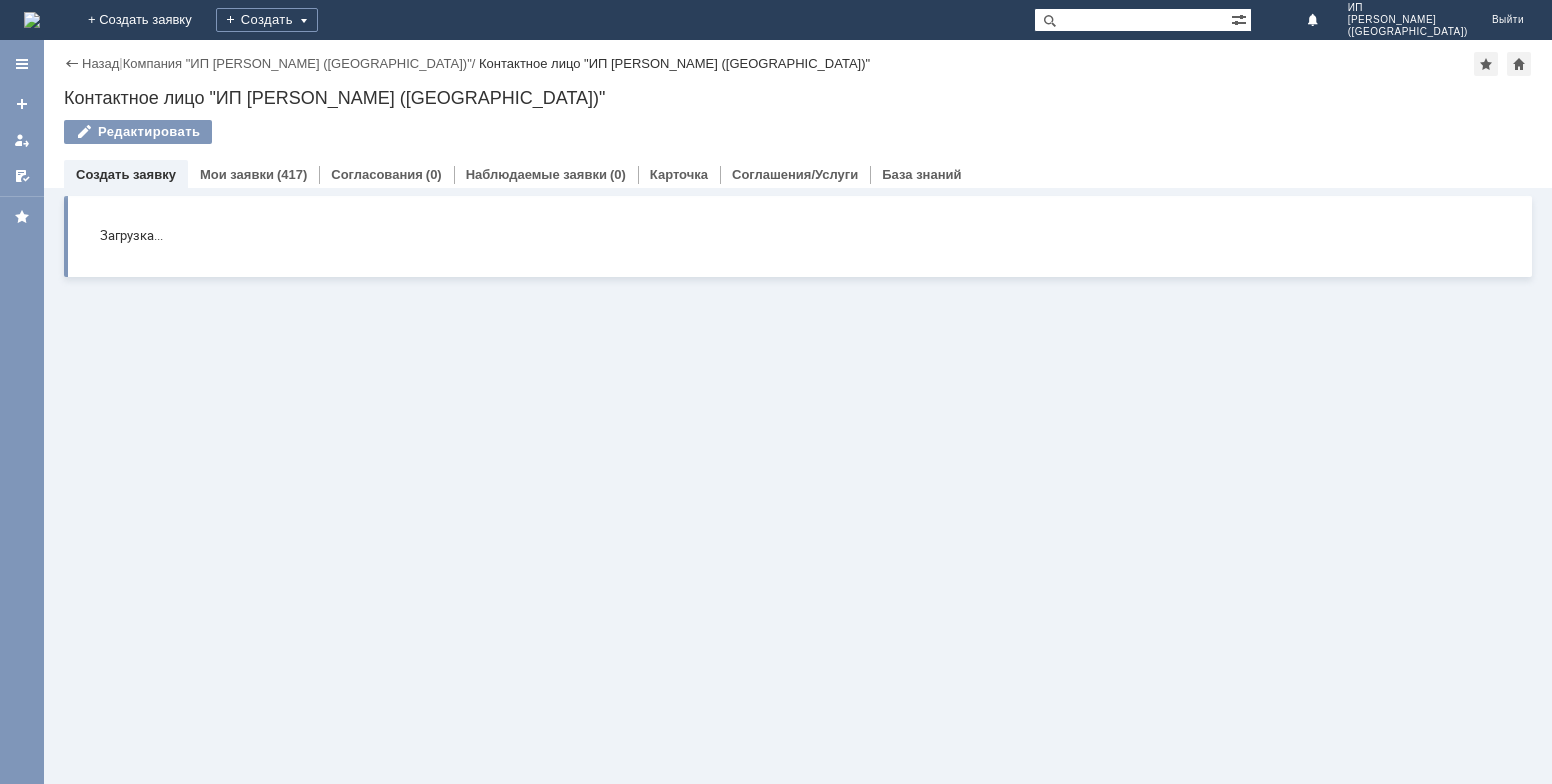 scroll, scrollTop: 0, scrollLeft: 0, axis: both 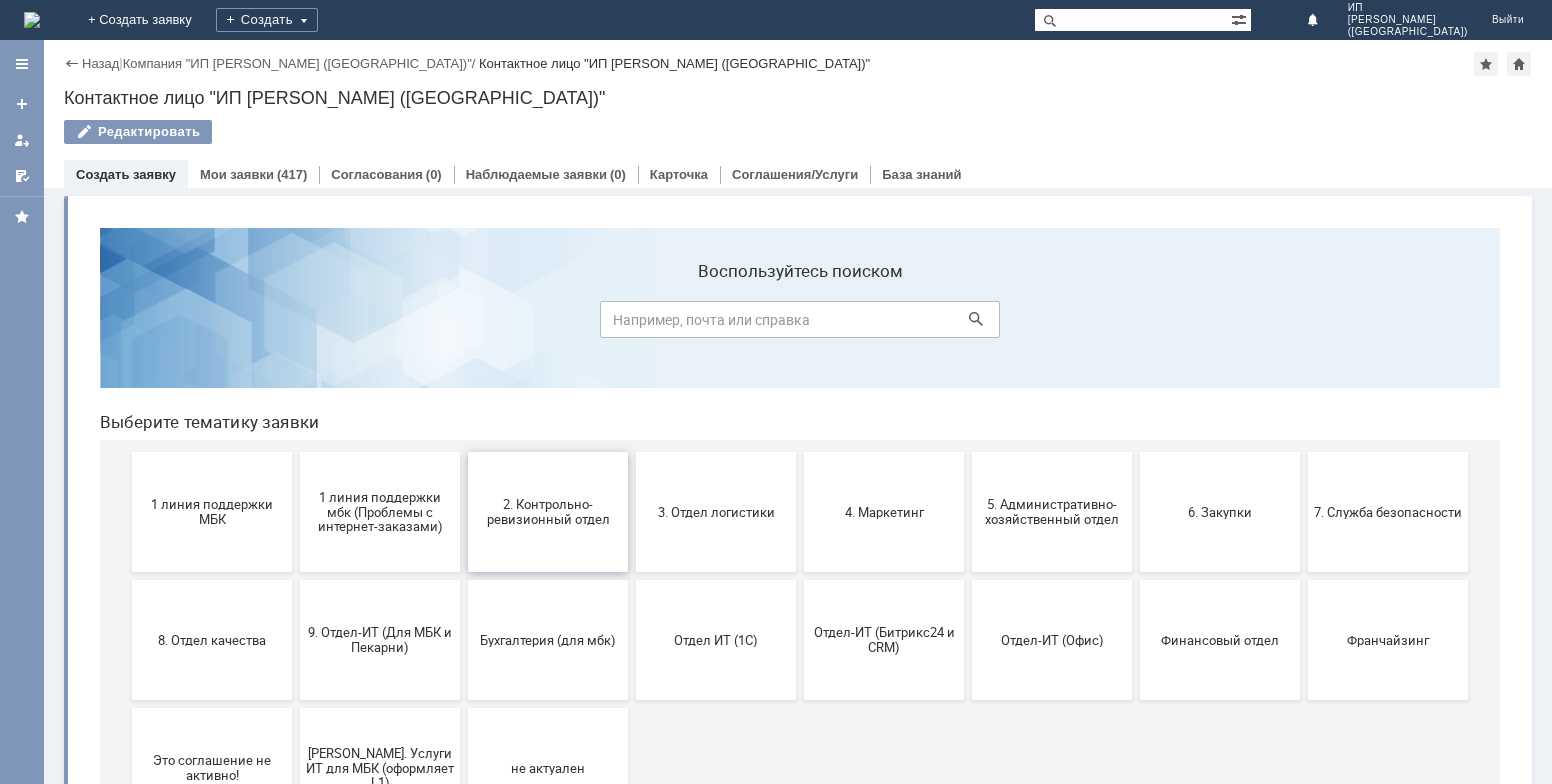 drag, startPoint x: 543, startPoint y: 520, endPoint x: 626, endPoint y: 733, distance: 228.60008 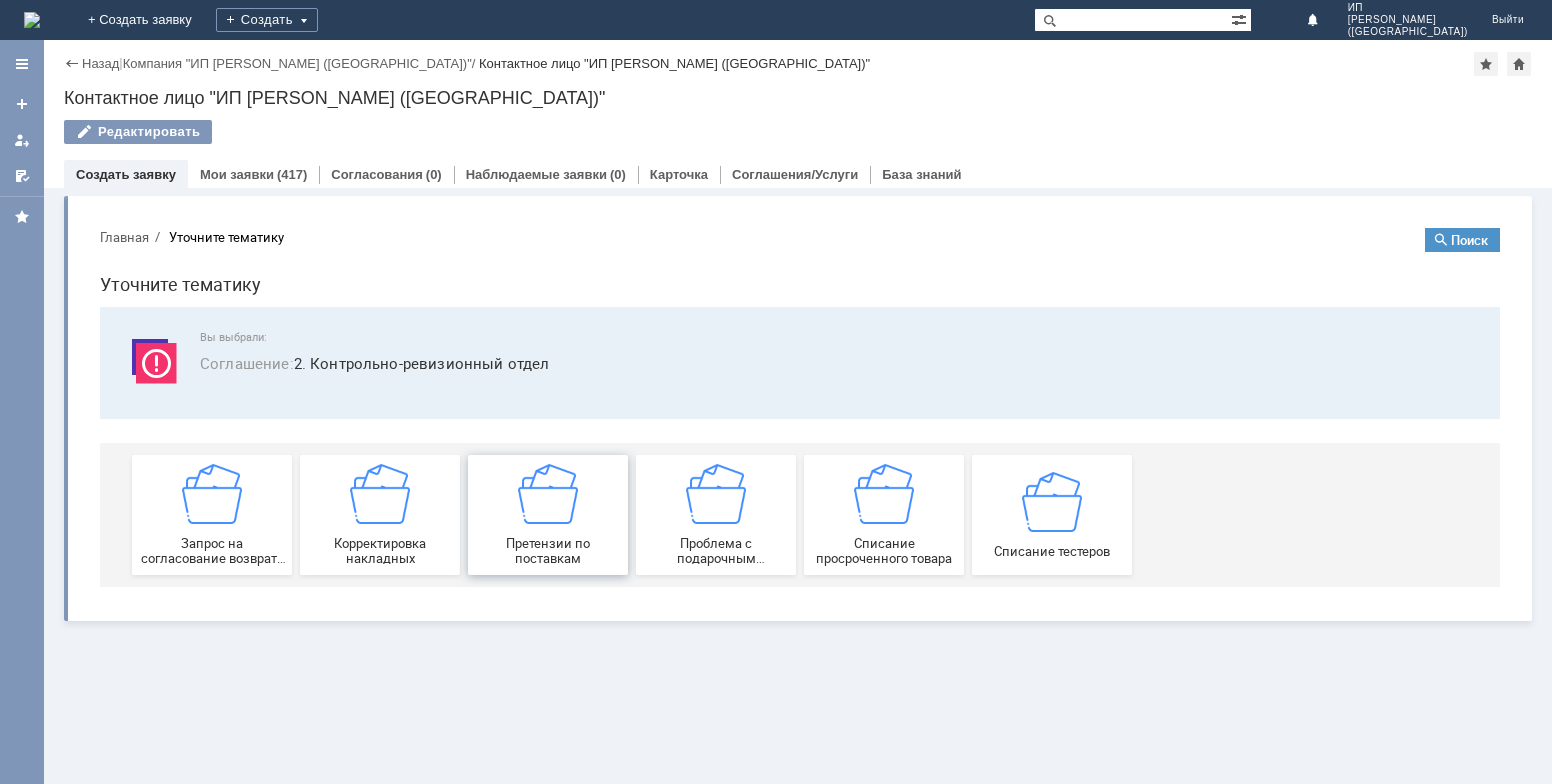 click at bounding box center [548, 494] 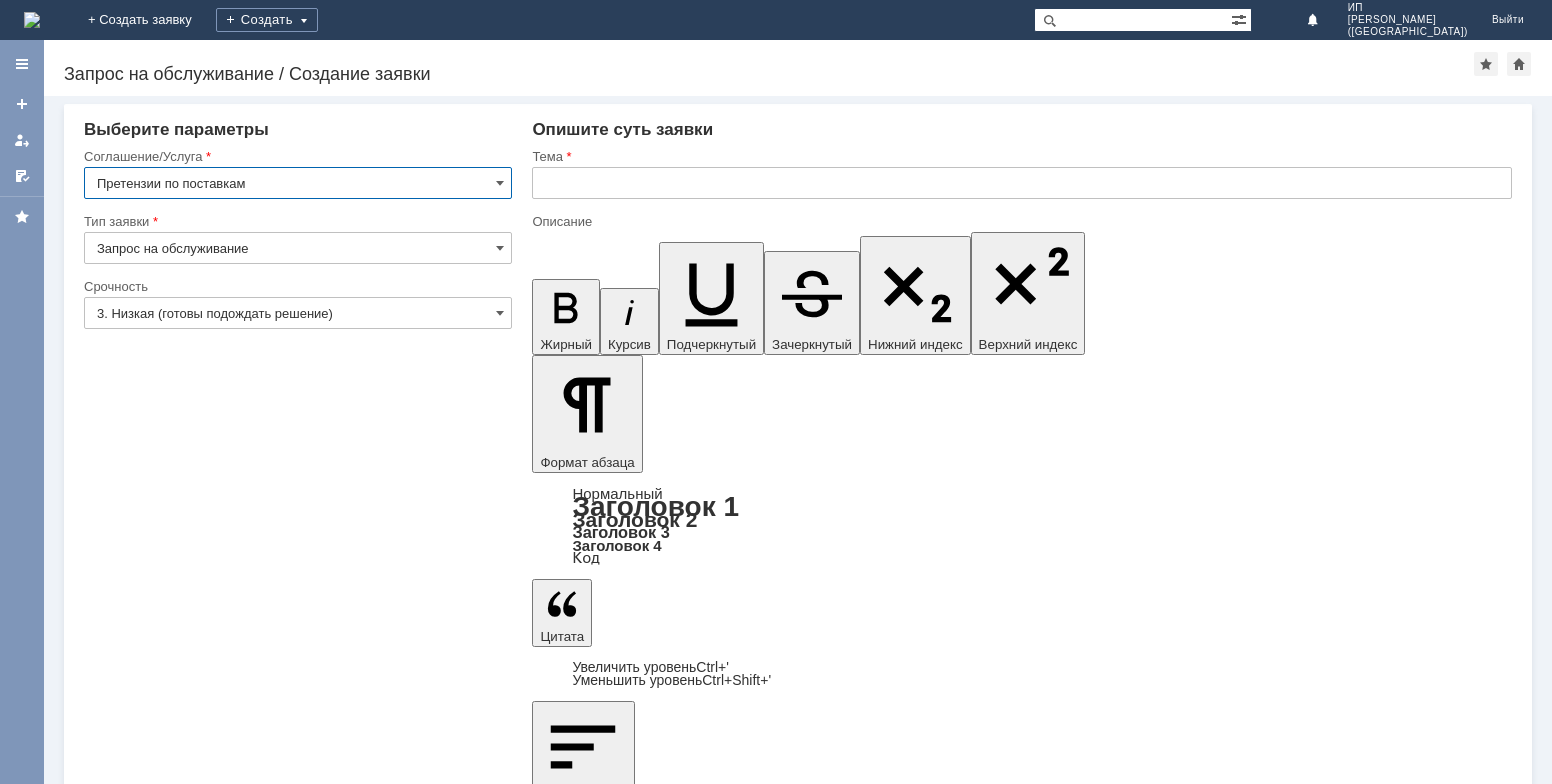 scroll, scrollTop: 0, scrollLeft: 0, axis: both 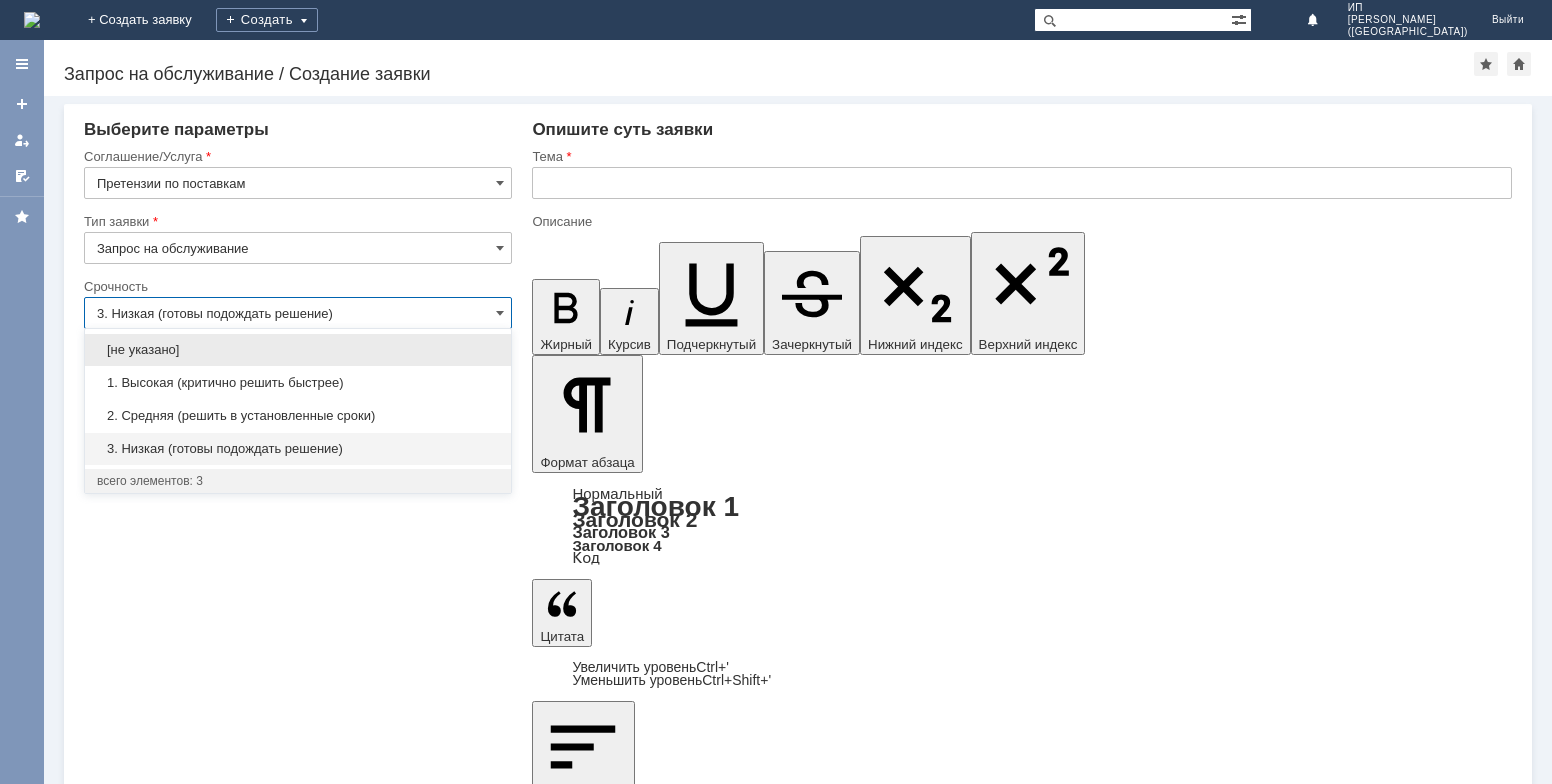 drag, startPoint x: 359, startPoint y: 415, endPoint x: 398, endPoint y: 392, distance: 45.276924 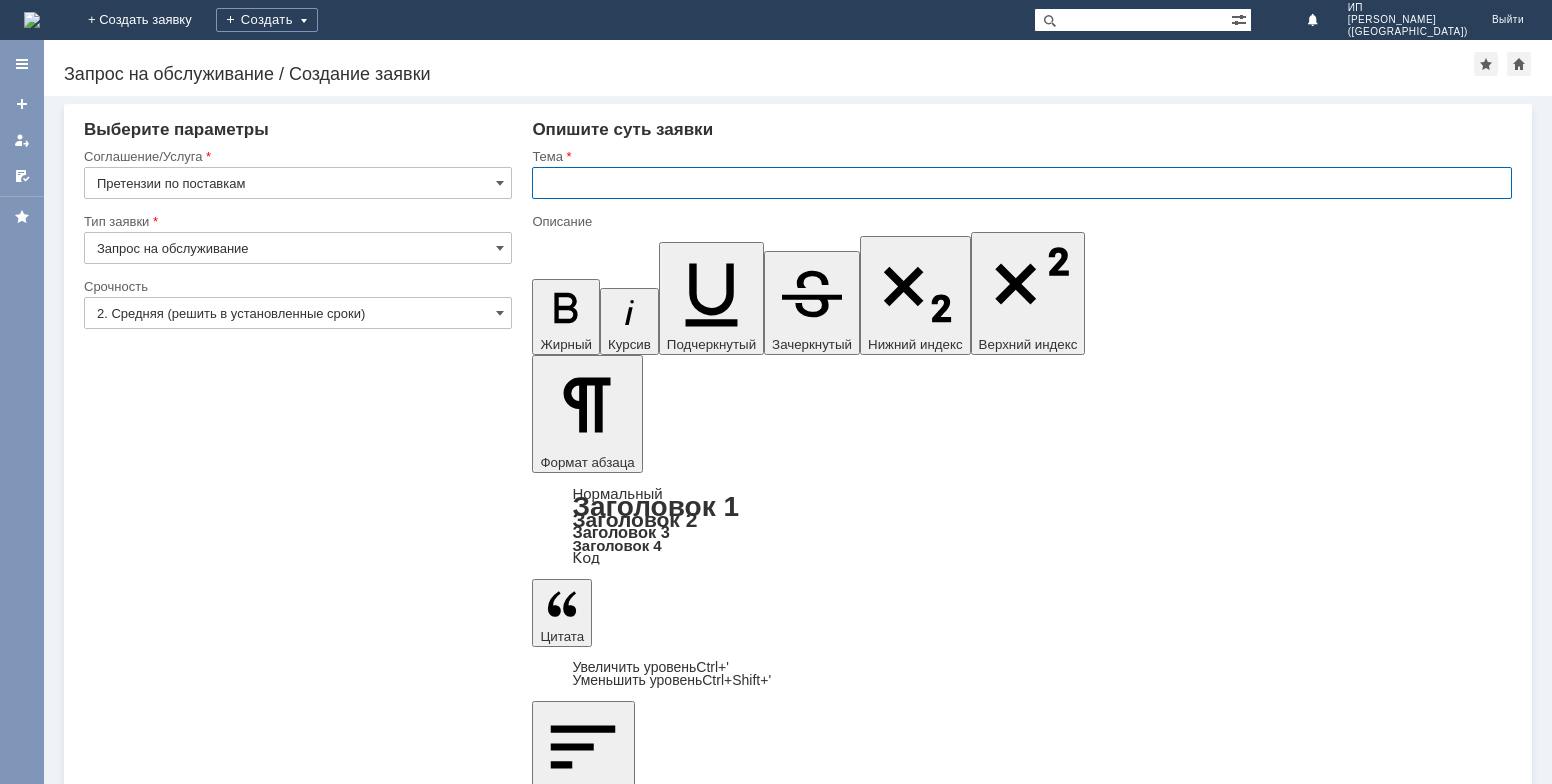 type on "2. Средняя (решить в установленные сроки)" 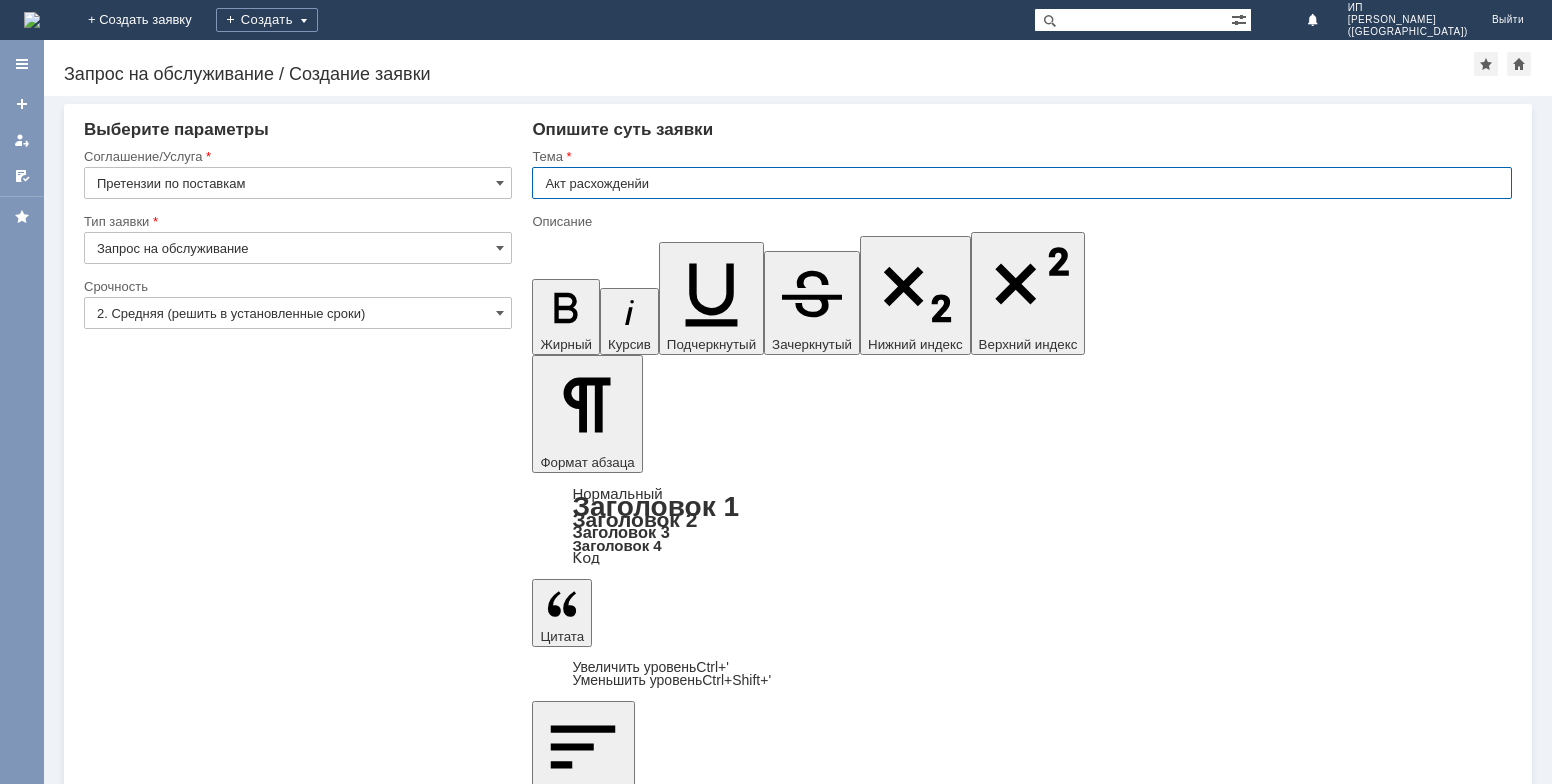 type on "Акт расхожденйи" 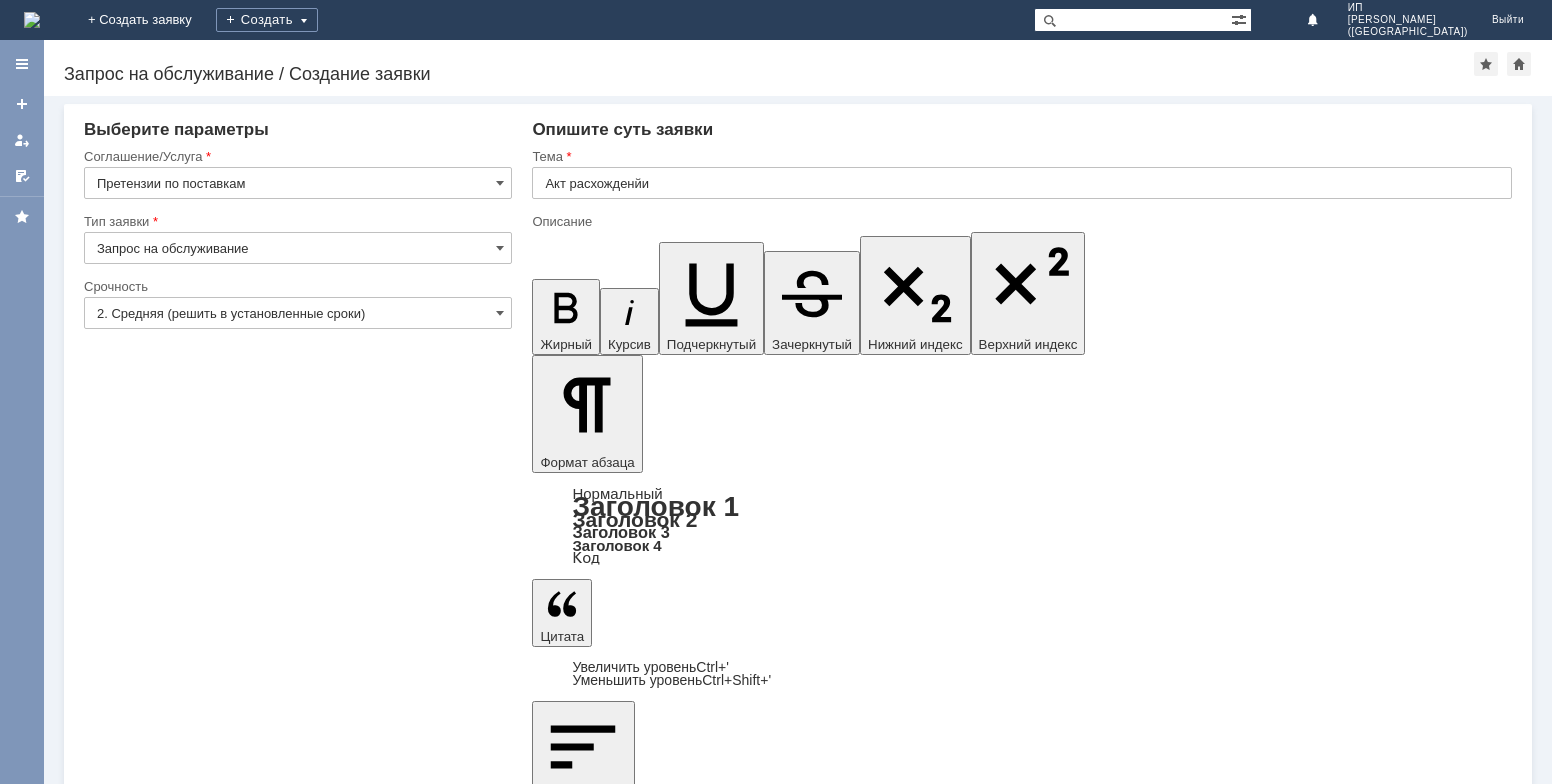 drag, startPoint x: 864, startPoint y: 6017, endPoint x: 880, endPoint y: 6015, distance: 16.124516 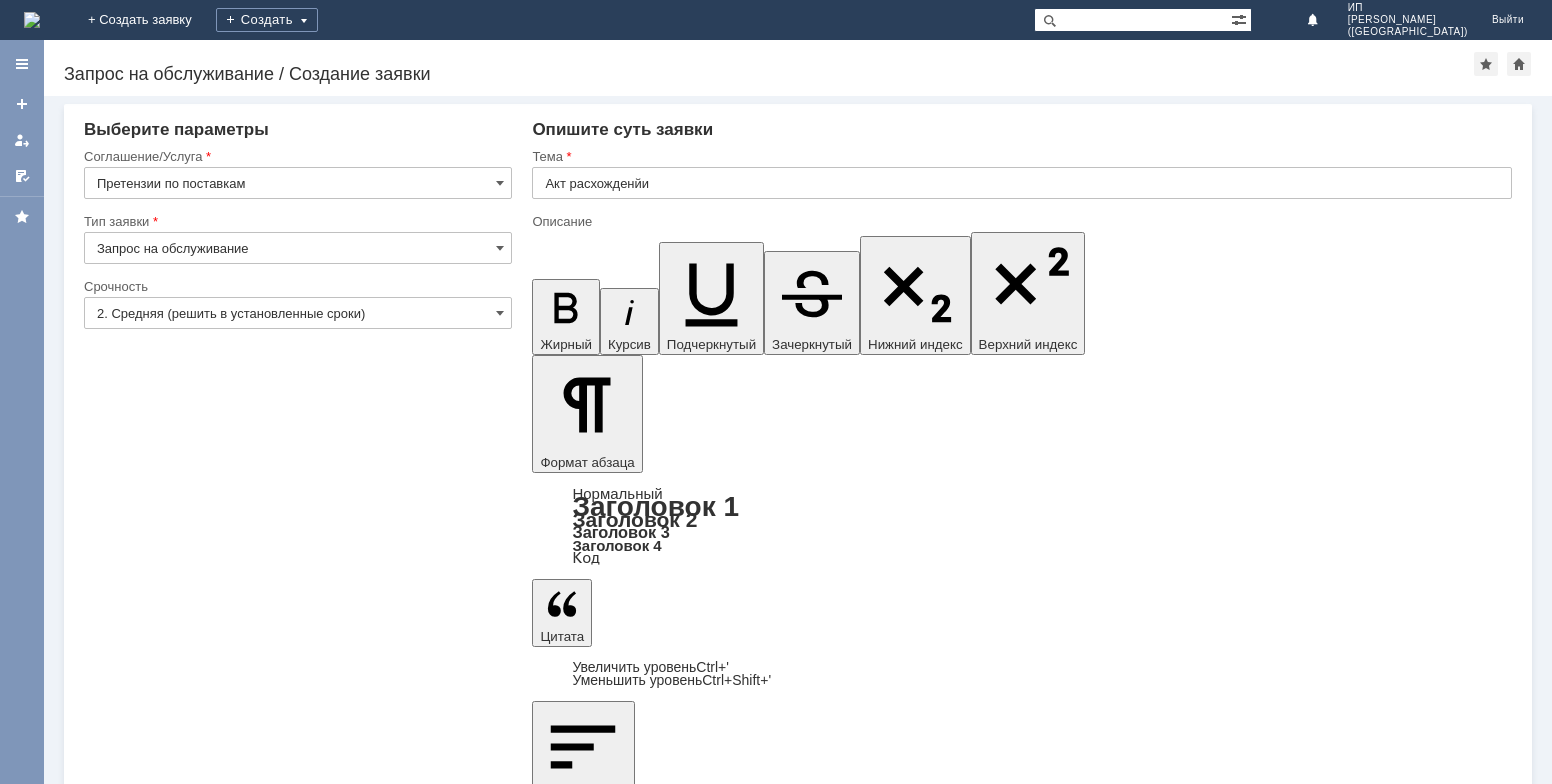 click on "Прошу принять в работу Акт расхождений РЖ - 203 от [DATE] МБК Меркурий. Поступление ФЖРЖ-000203 от [DATE] (ФТТ2-8237 от [DATE])" at bounding box center (690, 6043) 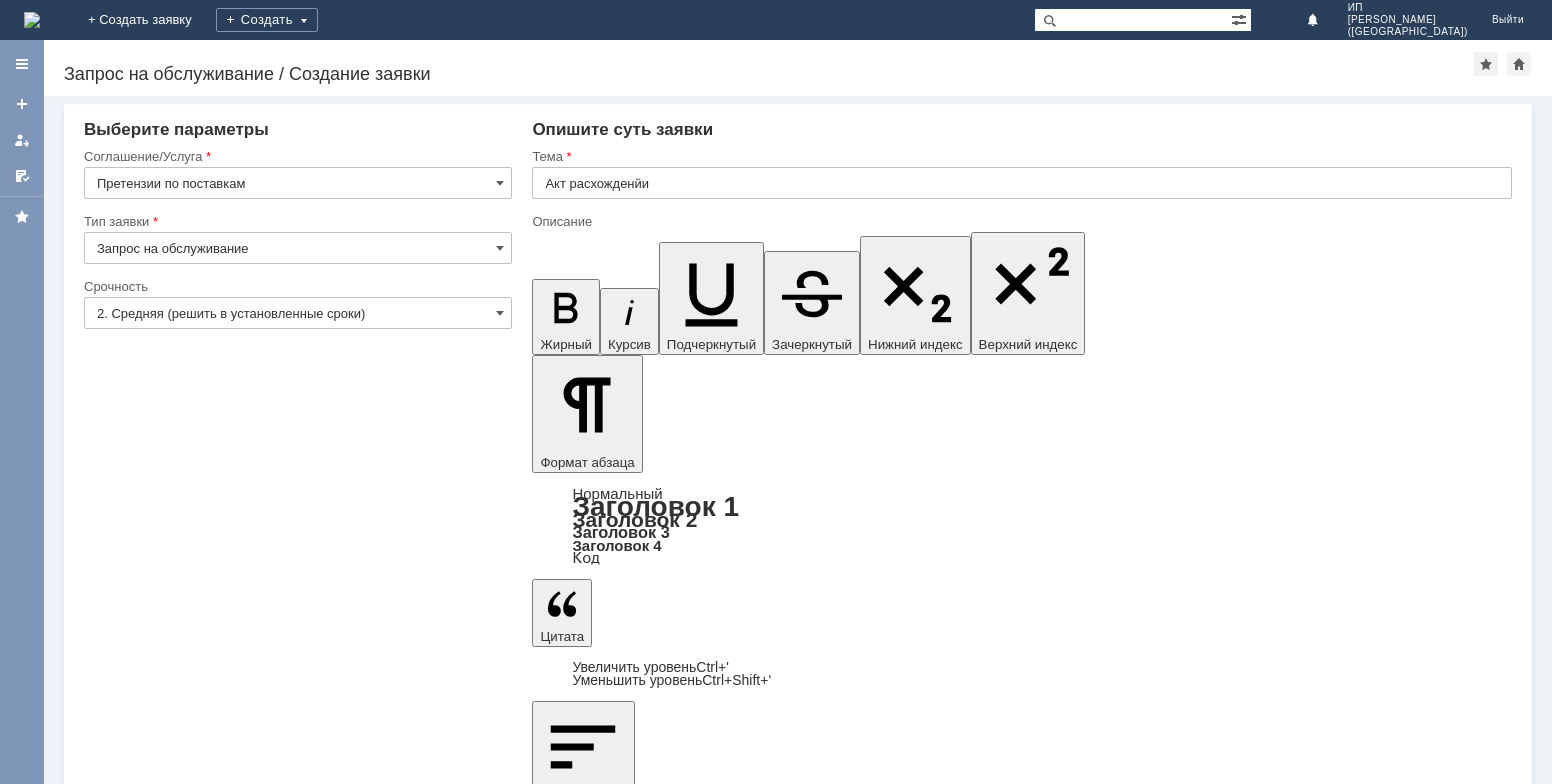 click on "Прошу принять в работу Акт расхождений РЖ - 203 от [DATE] МБК Меркурий. Поступление ФЖРЖ-000203 от [DATE] (ФТТ2-7948 от [DATE])" at bounding box center [690, 6043] 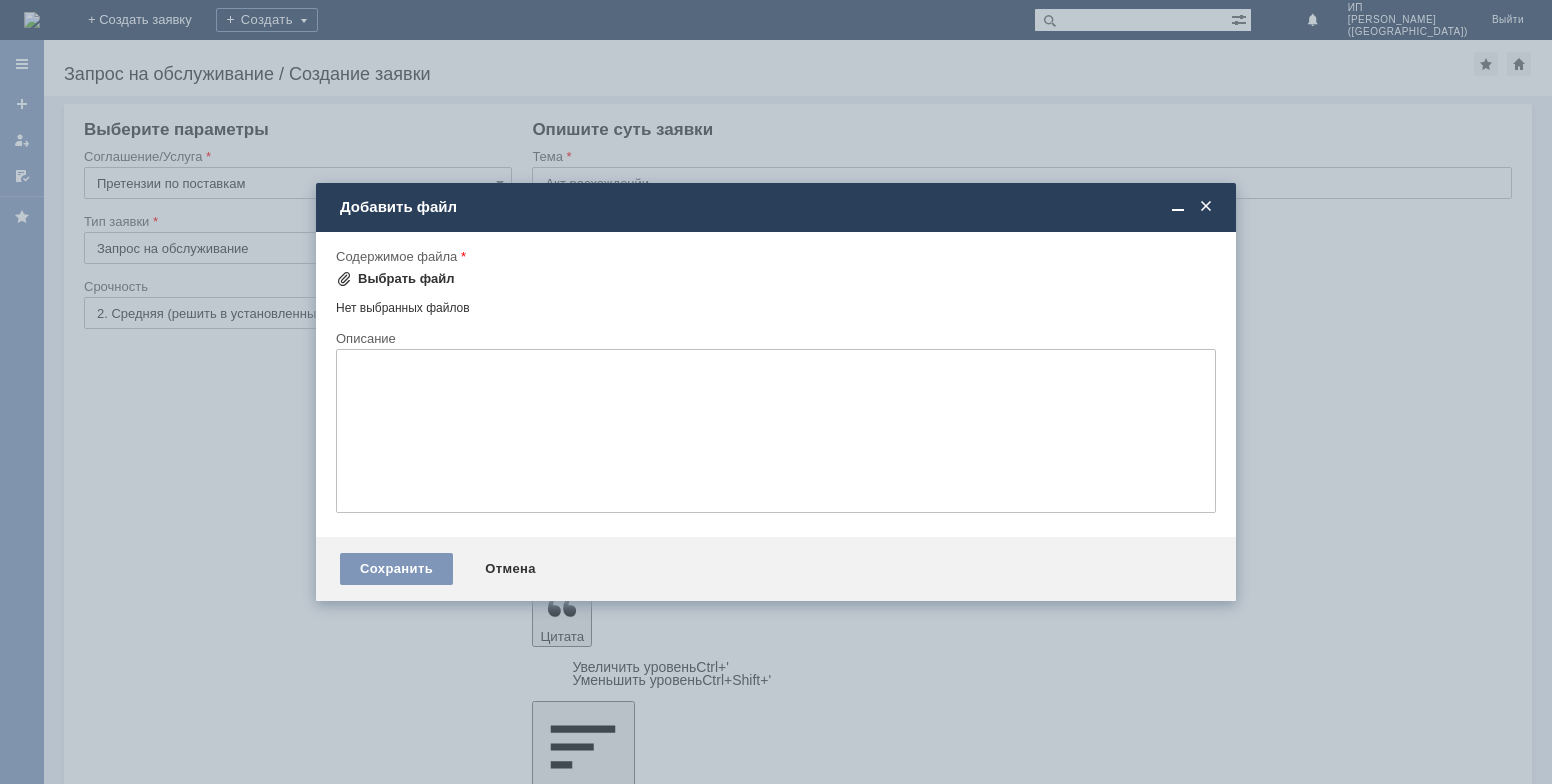 click on "Выбрать файл" at bounding box center [406, 279] 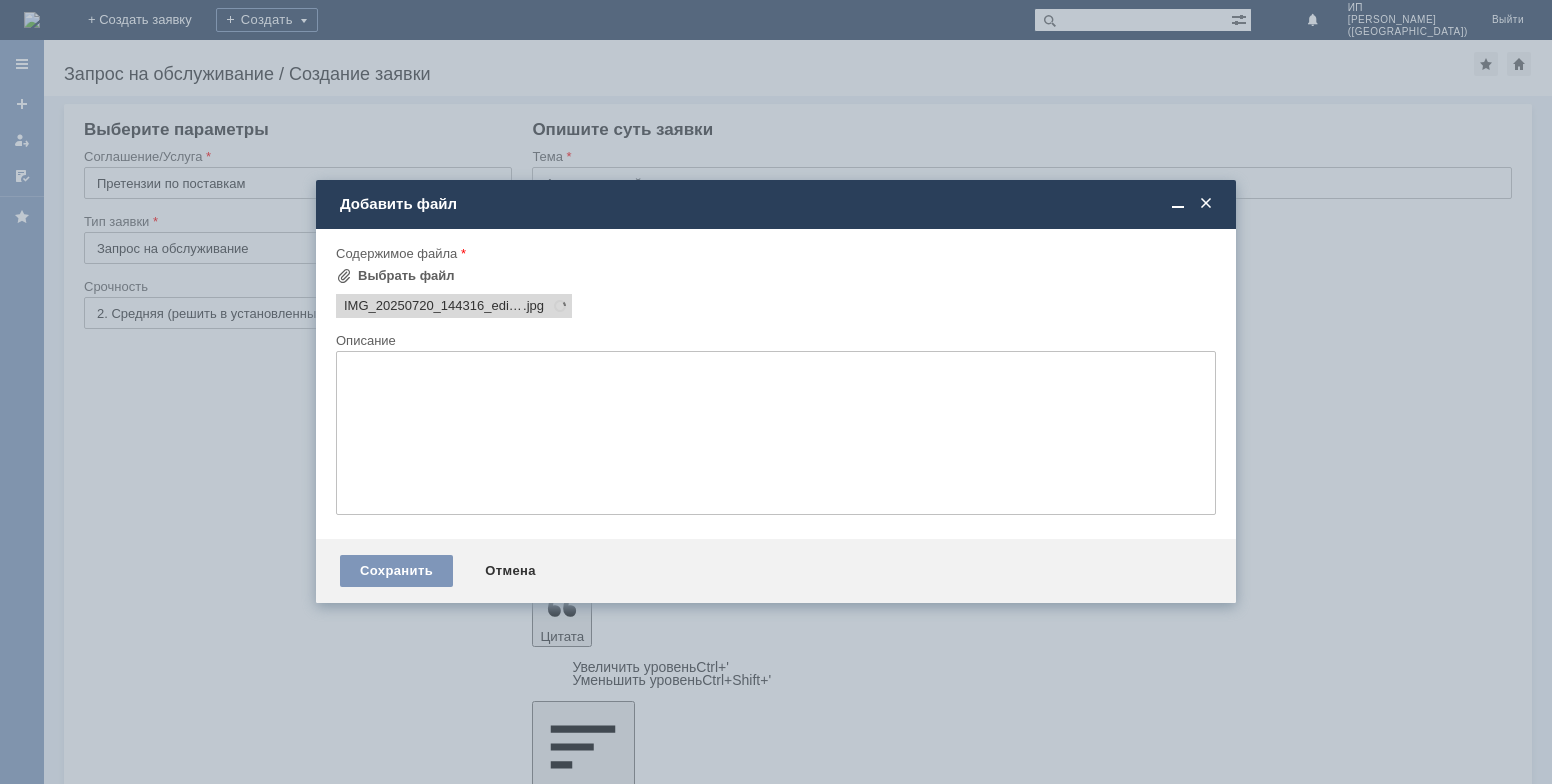 scroll, scrollTop: 0, scrollLeft: 0, axis: both 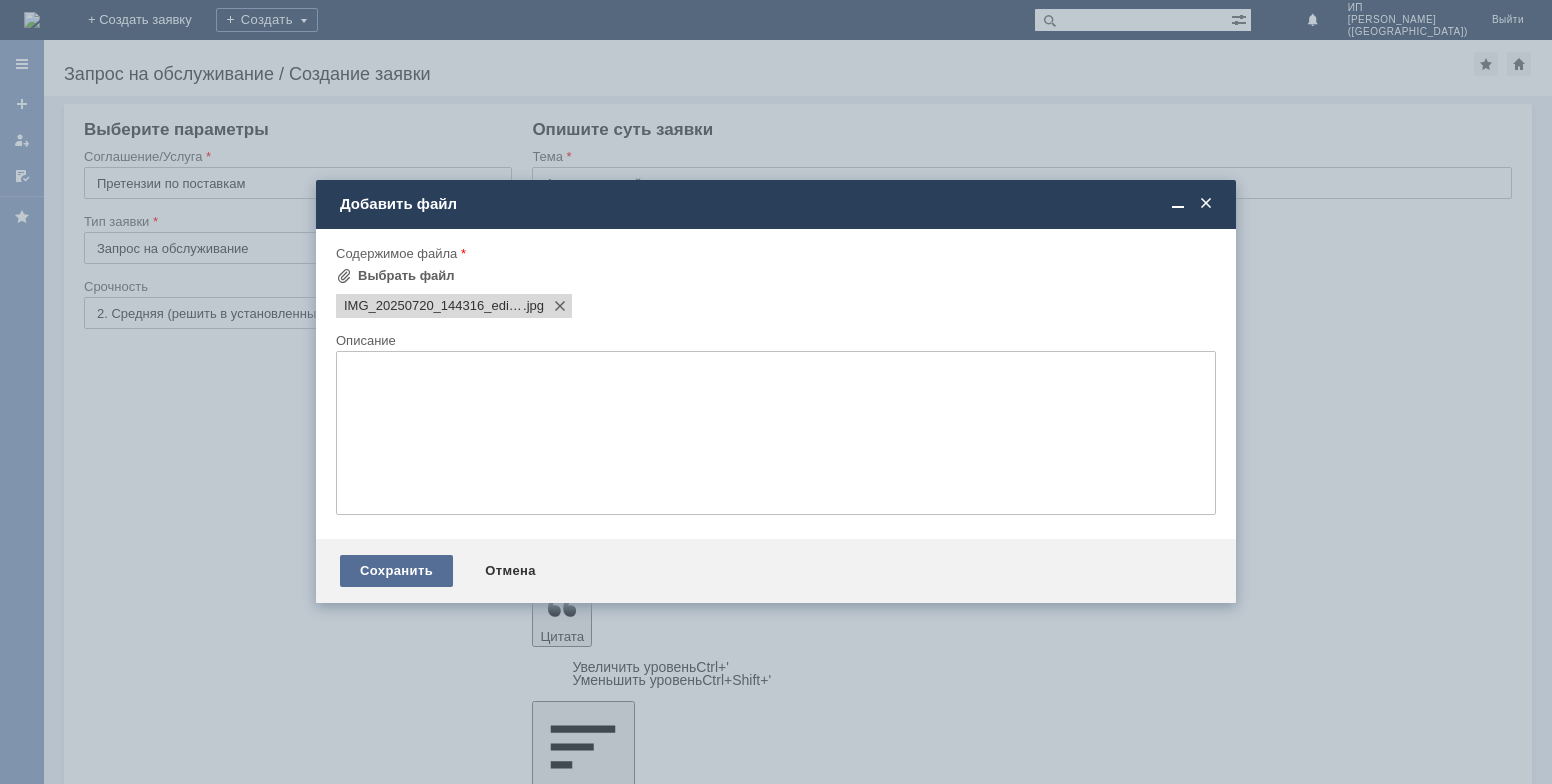 click on "Сохранить" at bounding box center [396, 571] 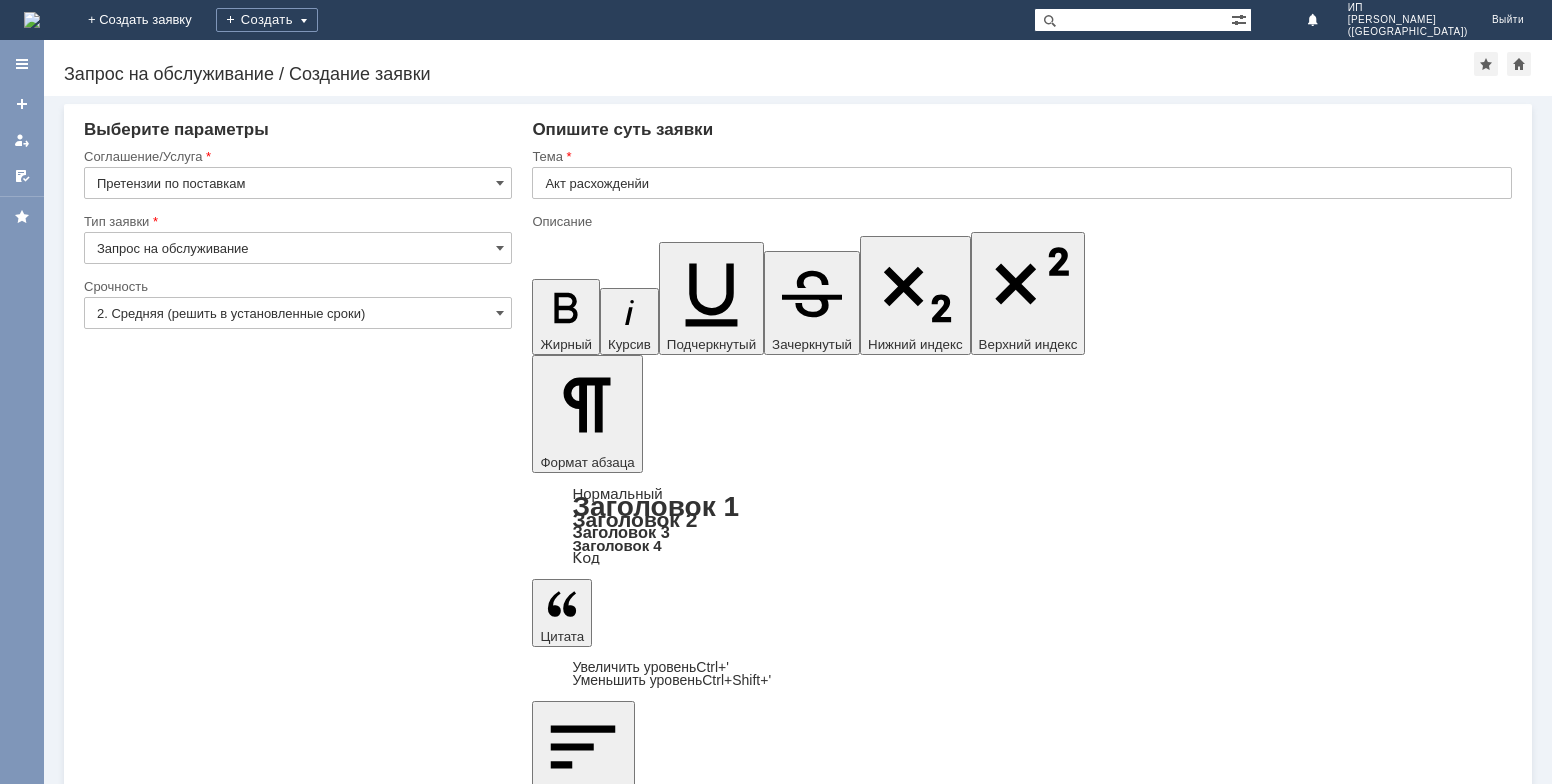 click on "Сохранить" at bounding box center (144, 6278) 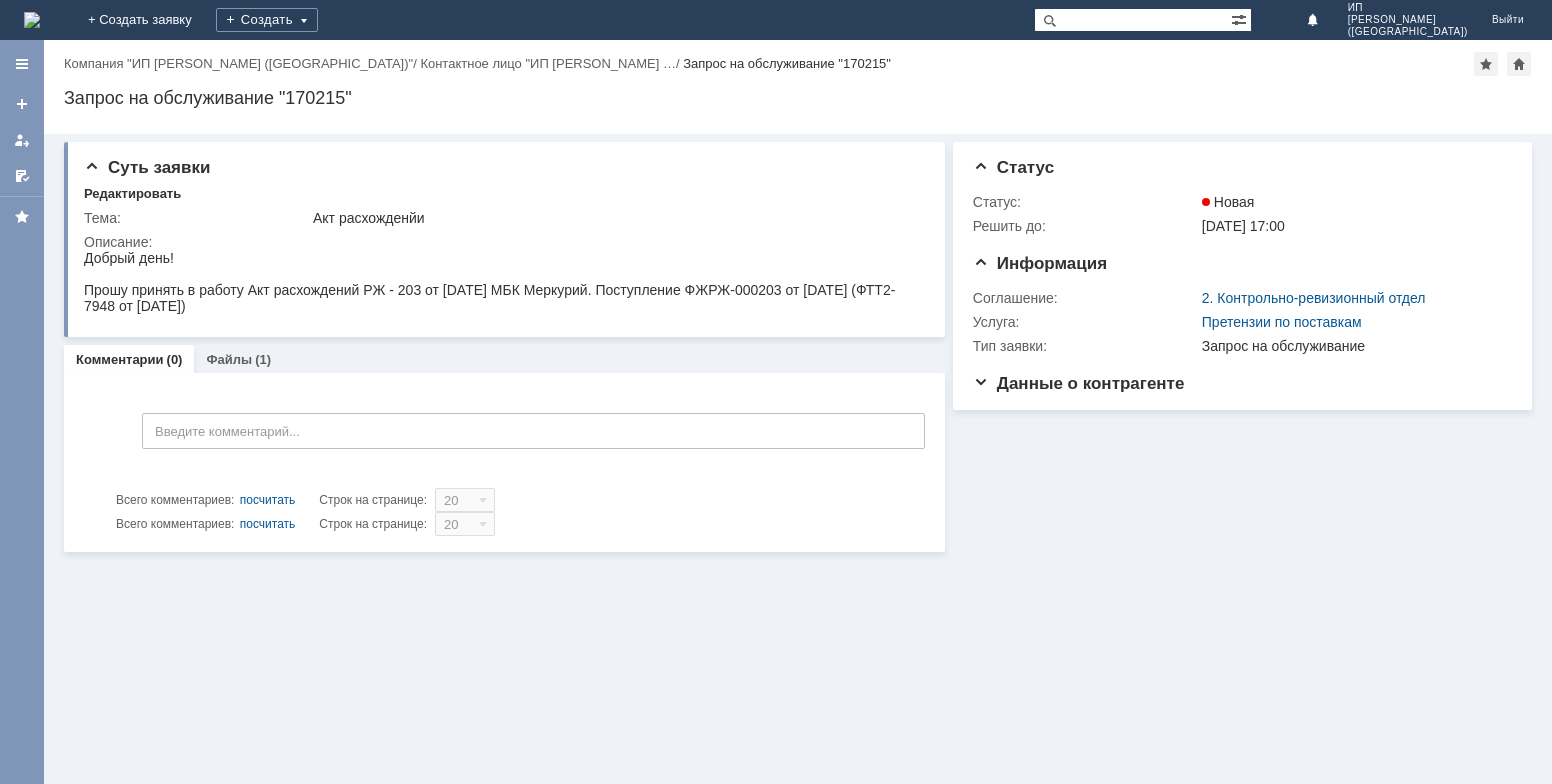 scroll, scrollTop: 0, scrollLeft: 0, axis: both 